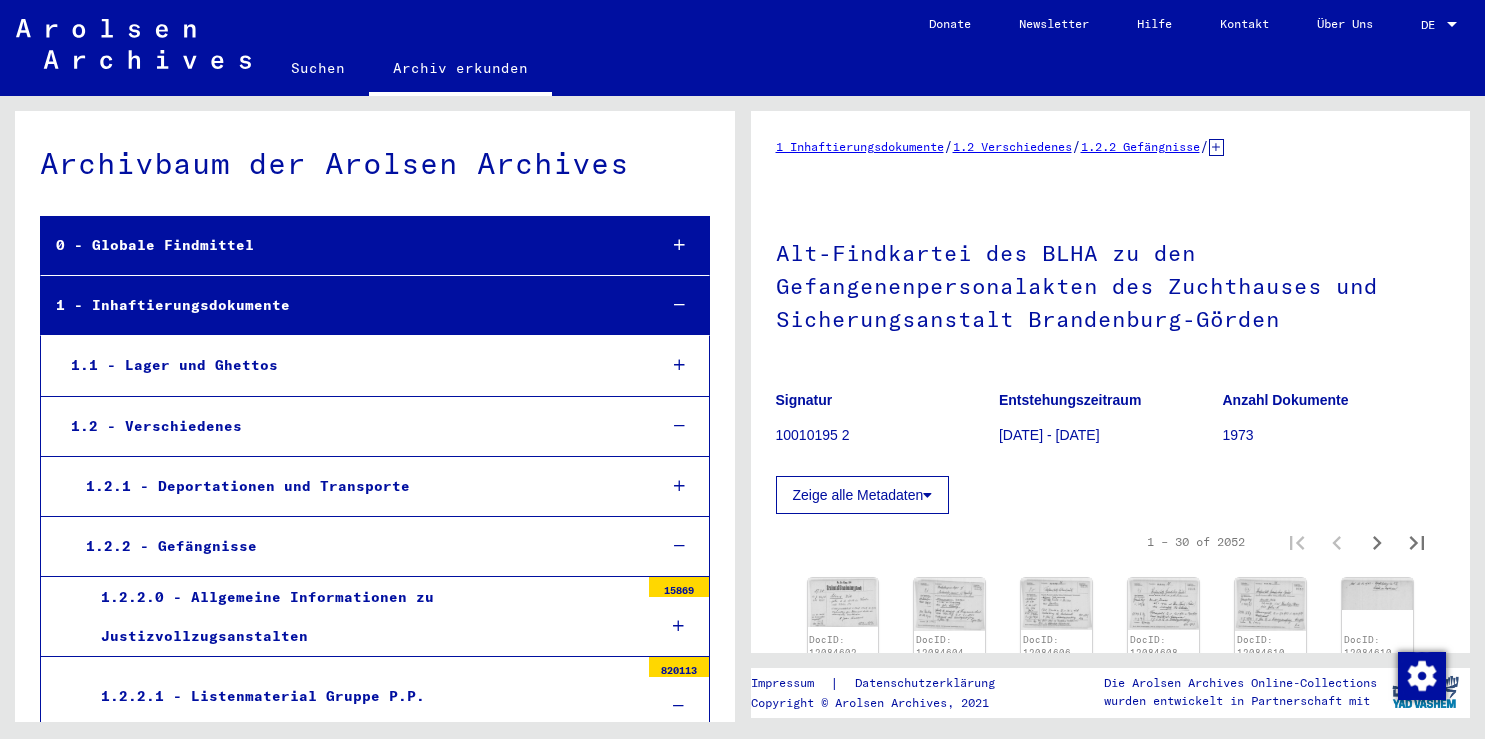 scroll, scrollTop: 0, scrollLeft: 0, axis: both 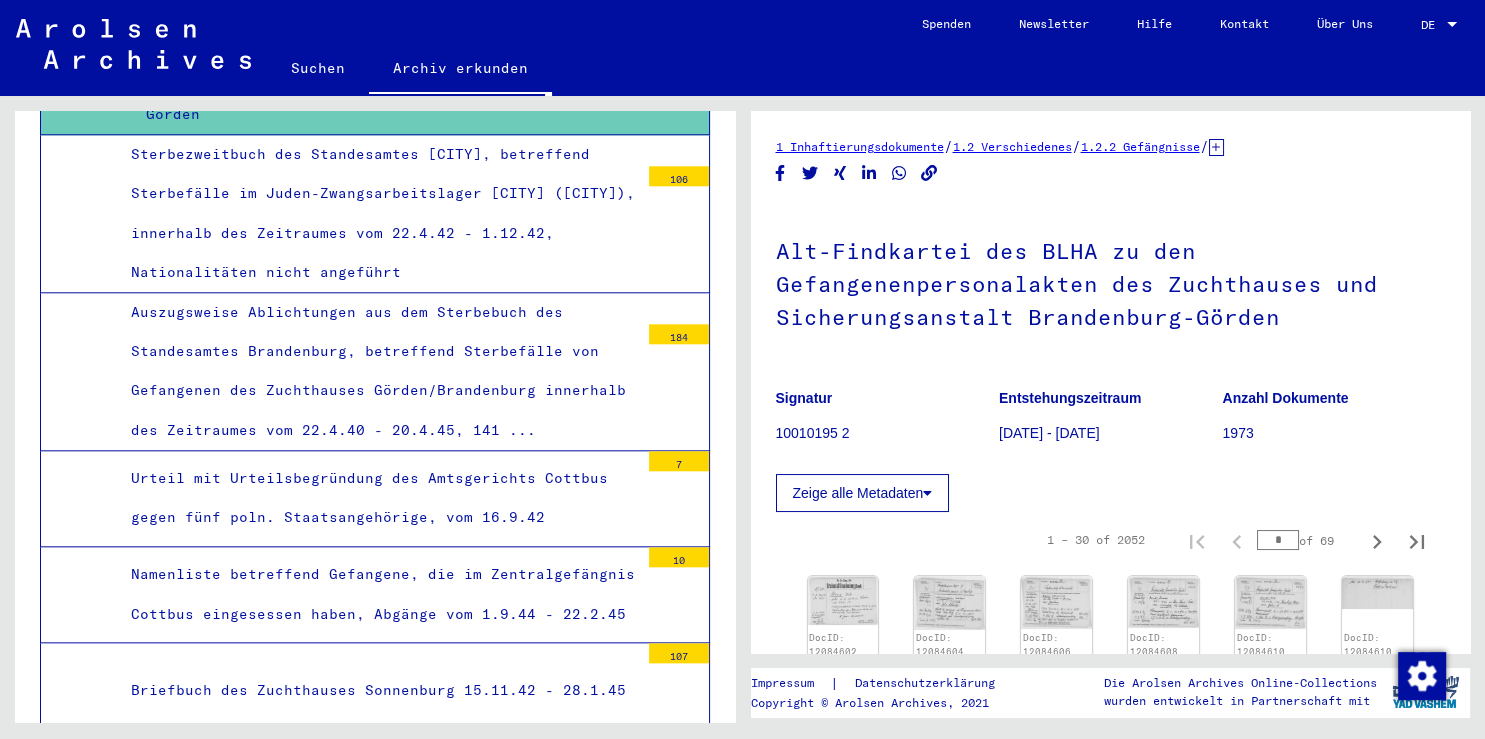 click on "Urteil mit Urteilsbegründung des Amtsgerichts Cottbus gegen fünf poln. Staatsangehörige, vom 16.9.42" at bounding box center [377, 498] 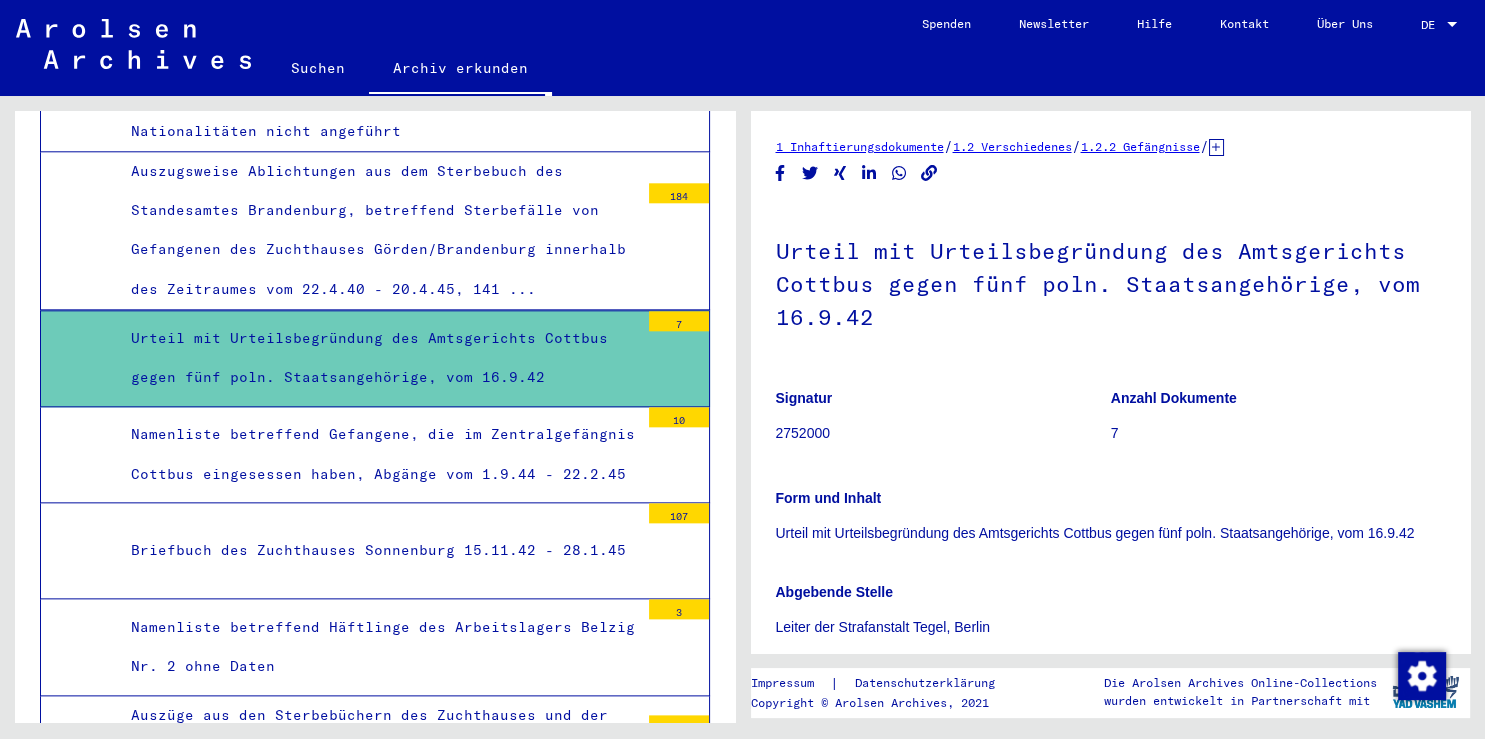 scroll, scrollTop: 2246, scrollLeft: 0, axis: vertical 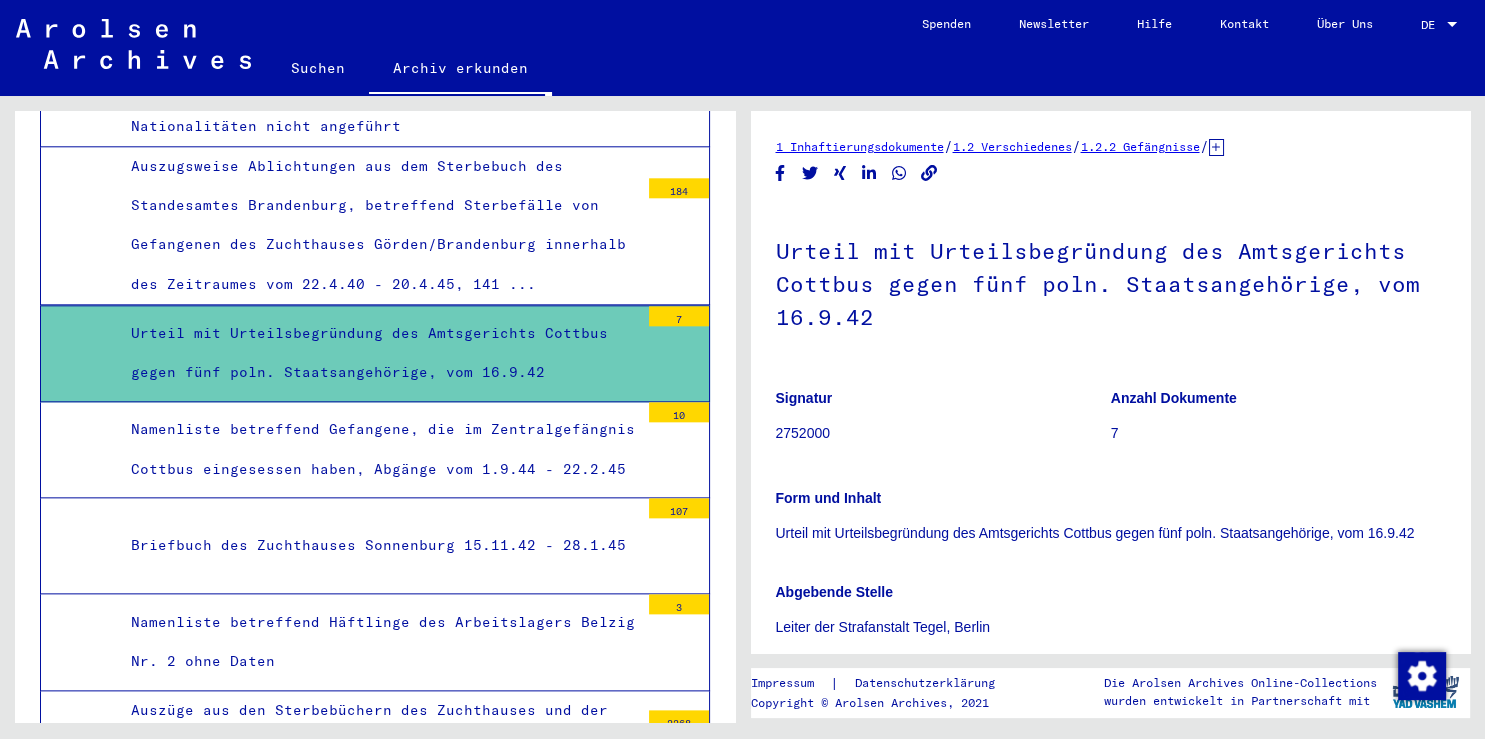 click on "Namenliste betreffend Gefangene, die im Zentralgefängnis Cottbus eingesessen haben, Abgänge vom 1.9.44 - 22.2.45" at bounding box center (377, 449) 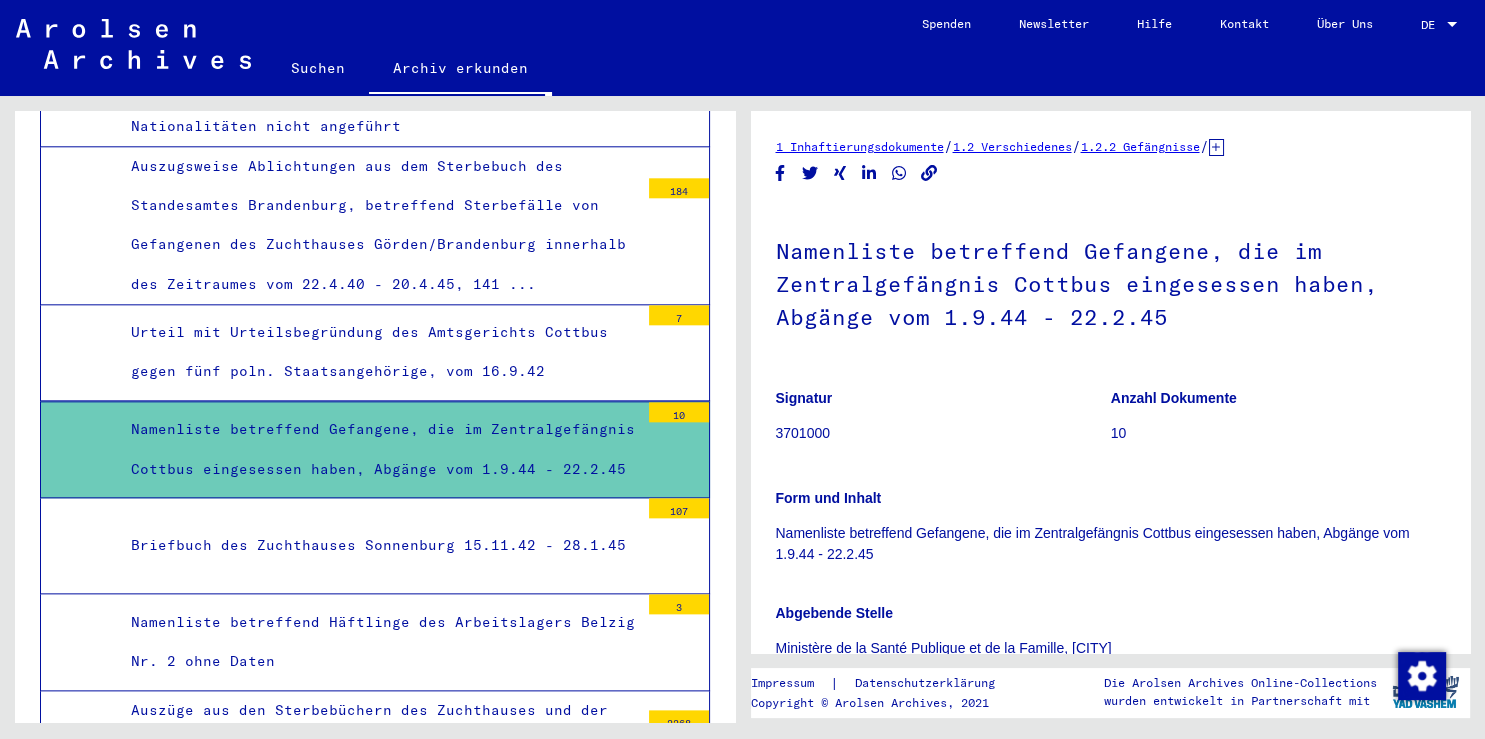 click on "Briefbuch des Zuchthauses Sonnenburg 15.11.42 - 28.1.45 107" at bounding box center (375, 546) 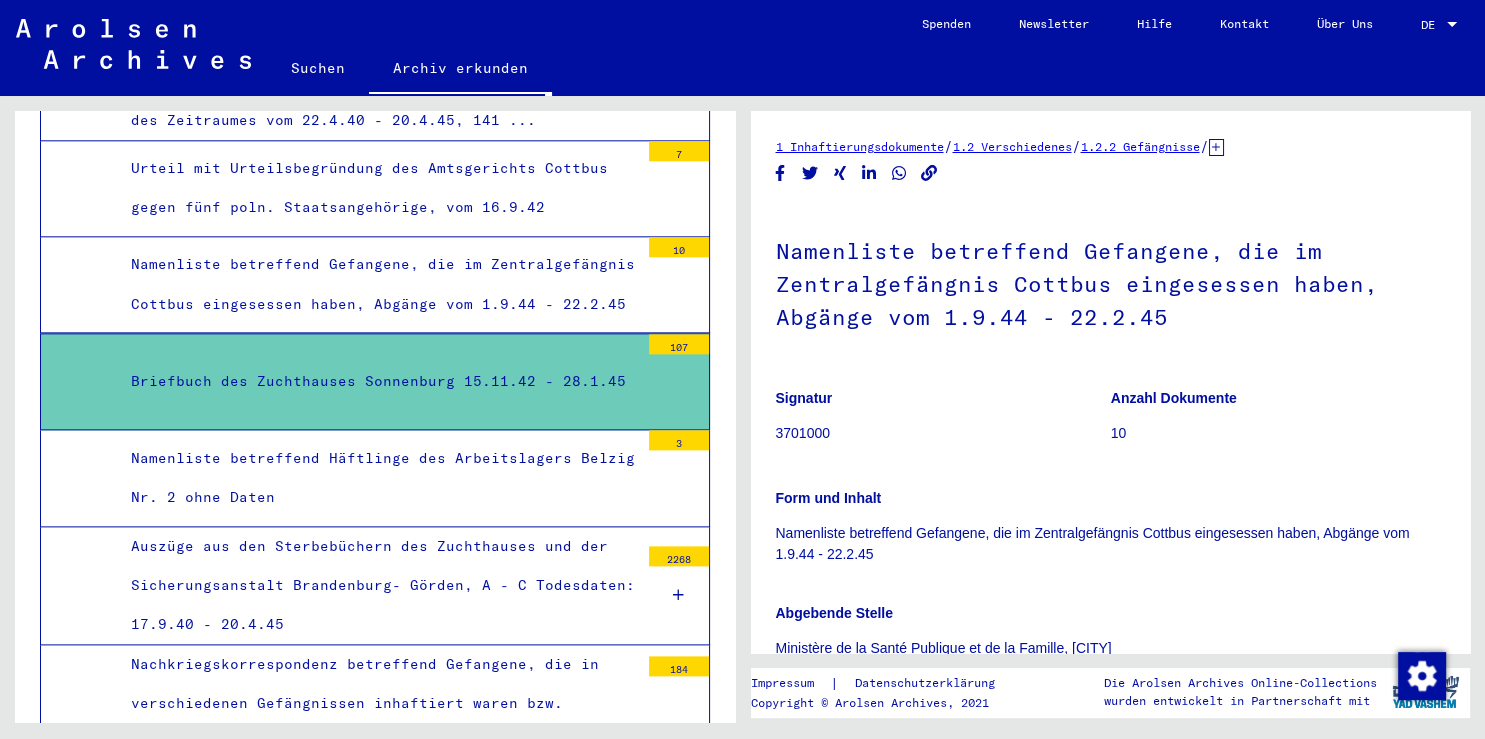scroll, scrollTop: 2418, scrollLeft: 0, axis: vertical 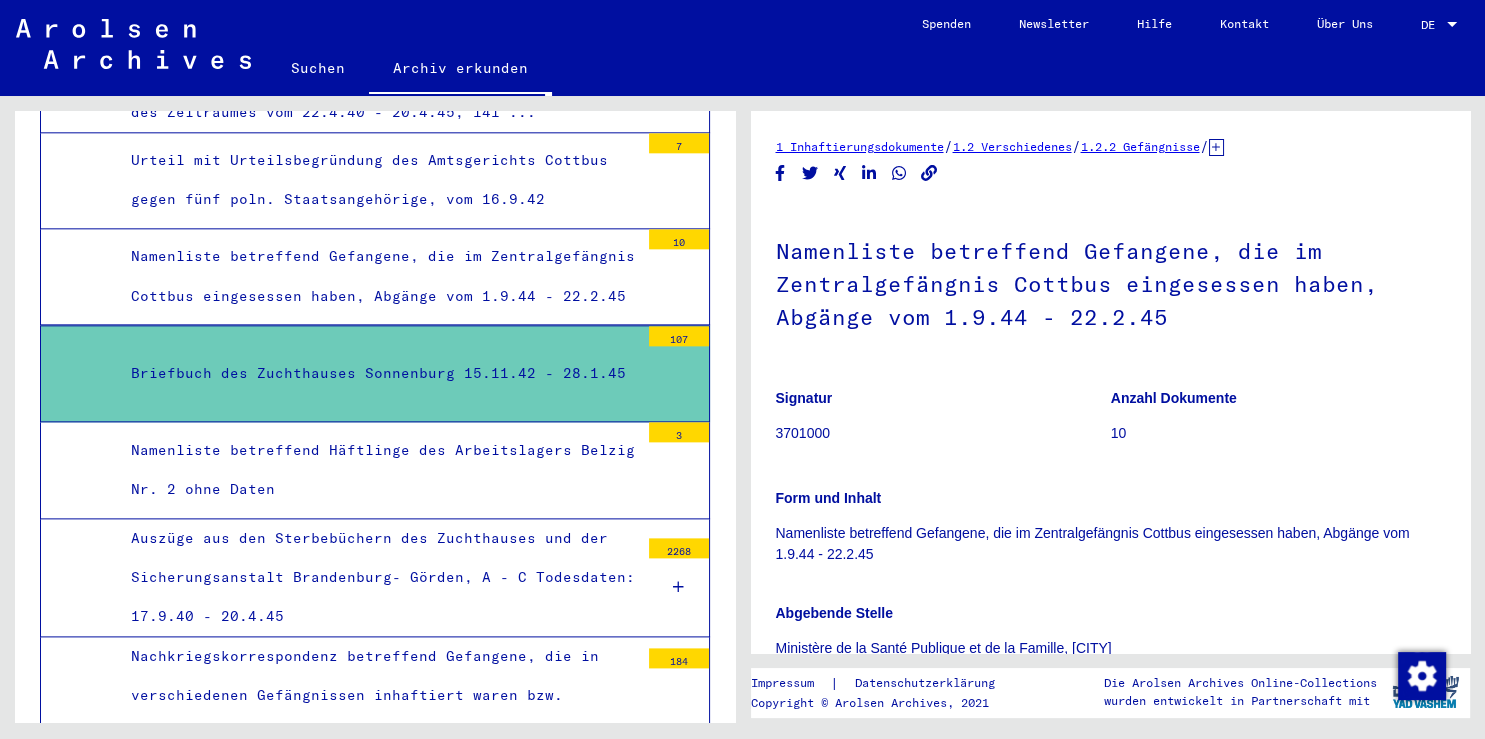 click on "Namenliste betreffend Häftlinge des Arbeitslagers Belzig Nr. 2 ohne Daten" at bounding box center (377, 470) 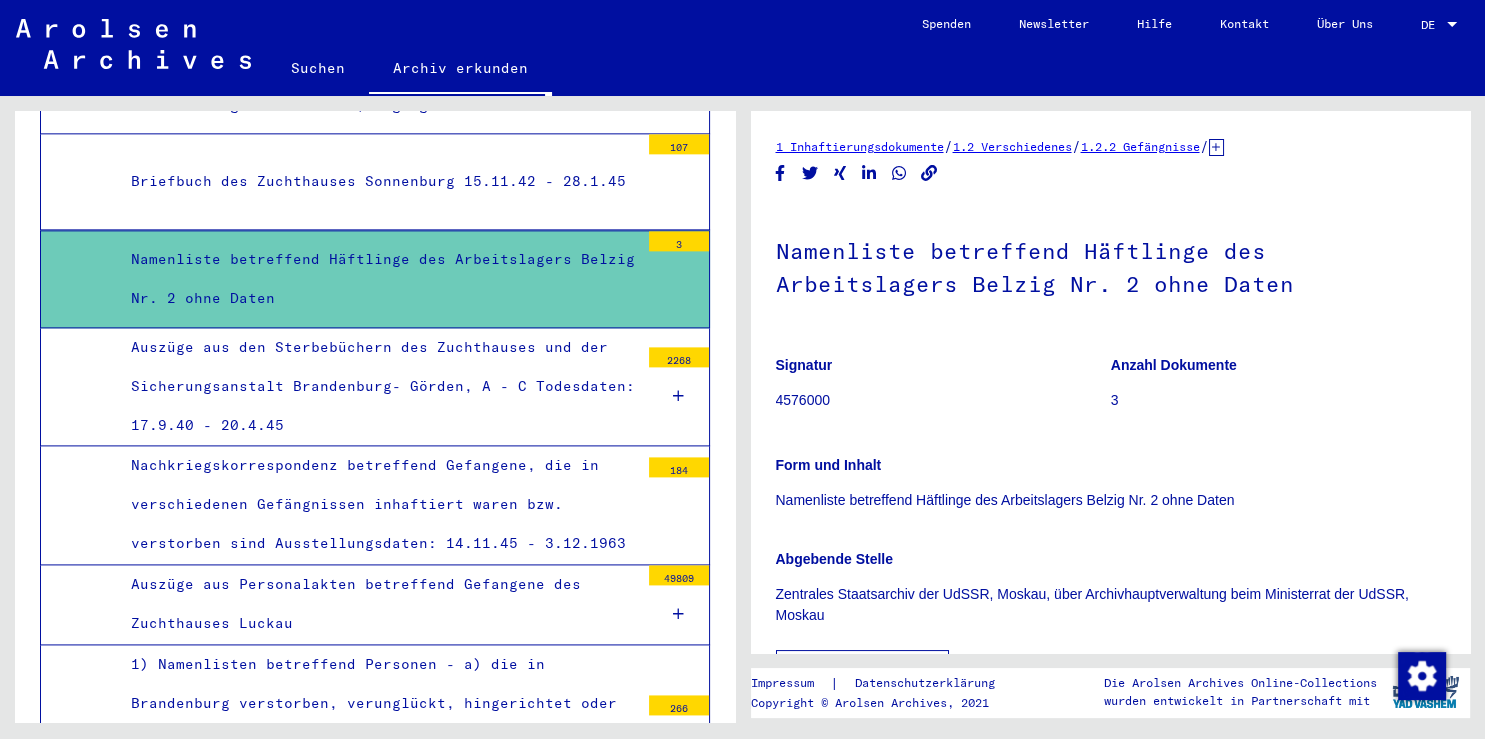 scroll, scrollTop: 2610, scrollLeft: 0, axis: vertical 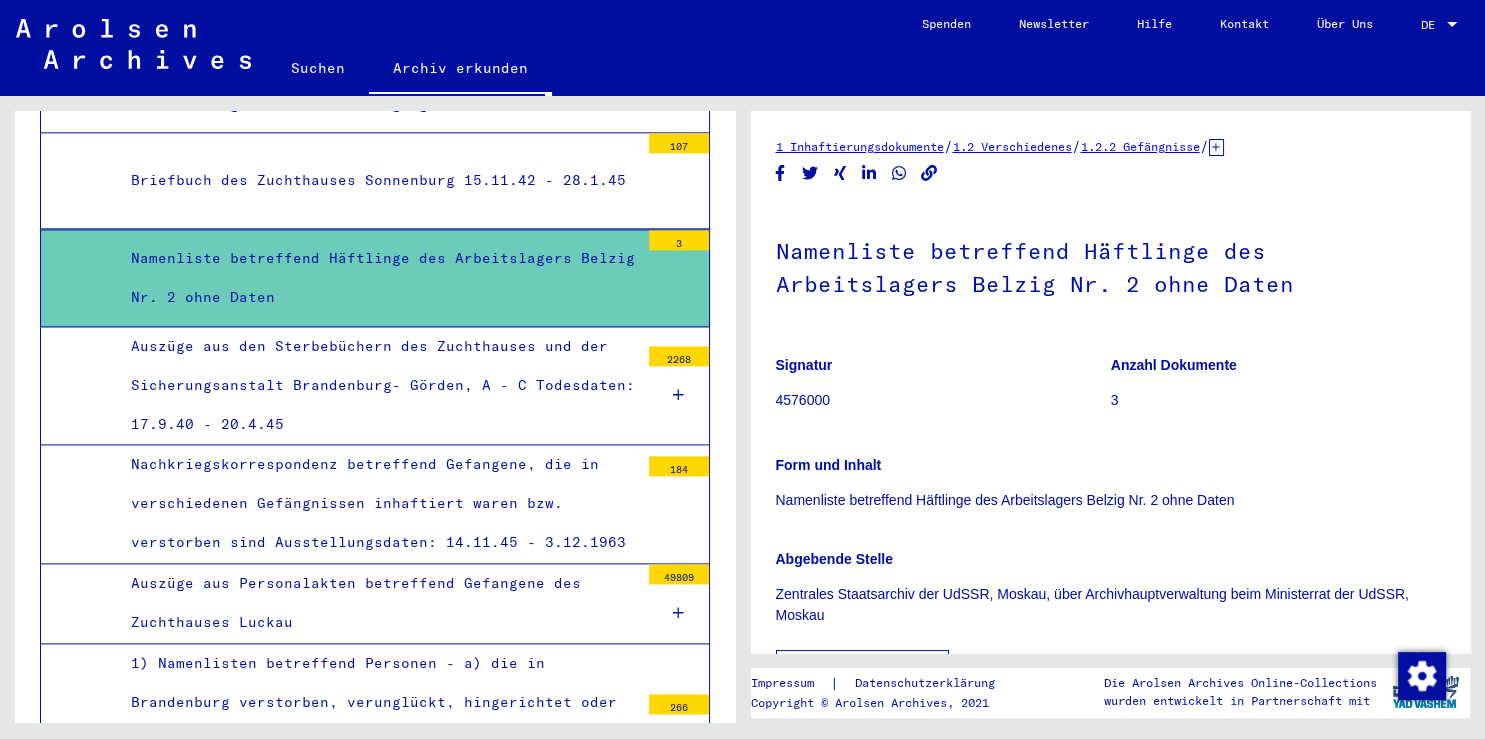 click on "Nachkriegskorrespondenz betreffend Gefangene, die in verschiedenen Gefängnissen inhaftiert waren bzw. verstorben sind Ausstellungsdaten: 14.11.45 - 3.12.1963" at bounding box center [377, 504] 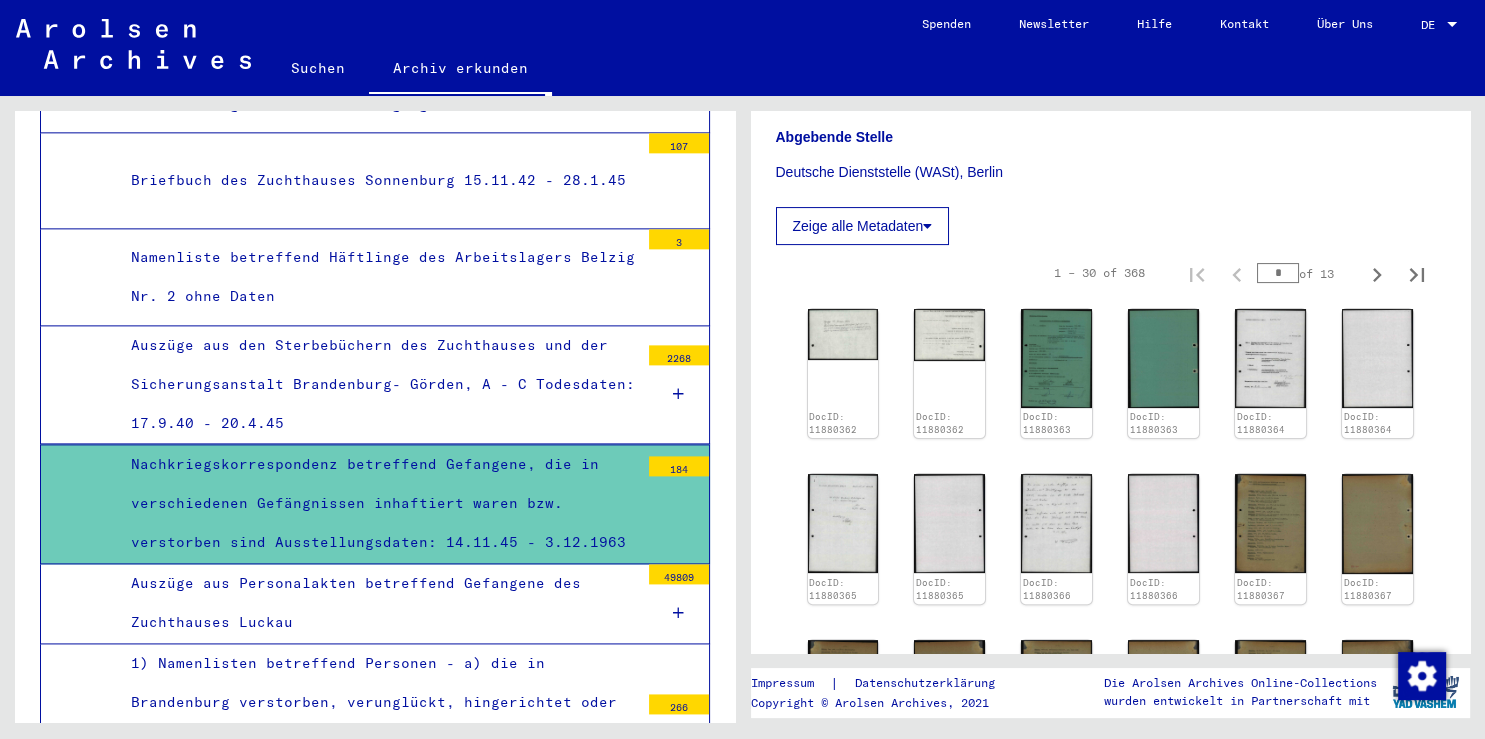 scroll, scrollTop: 508, scrollLeft: 0, axis: vertical 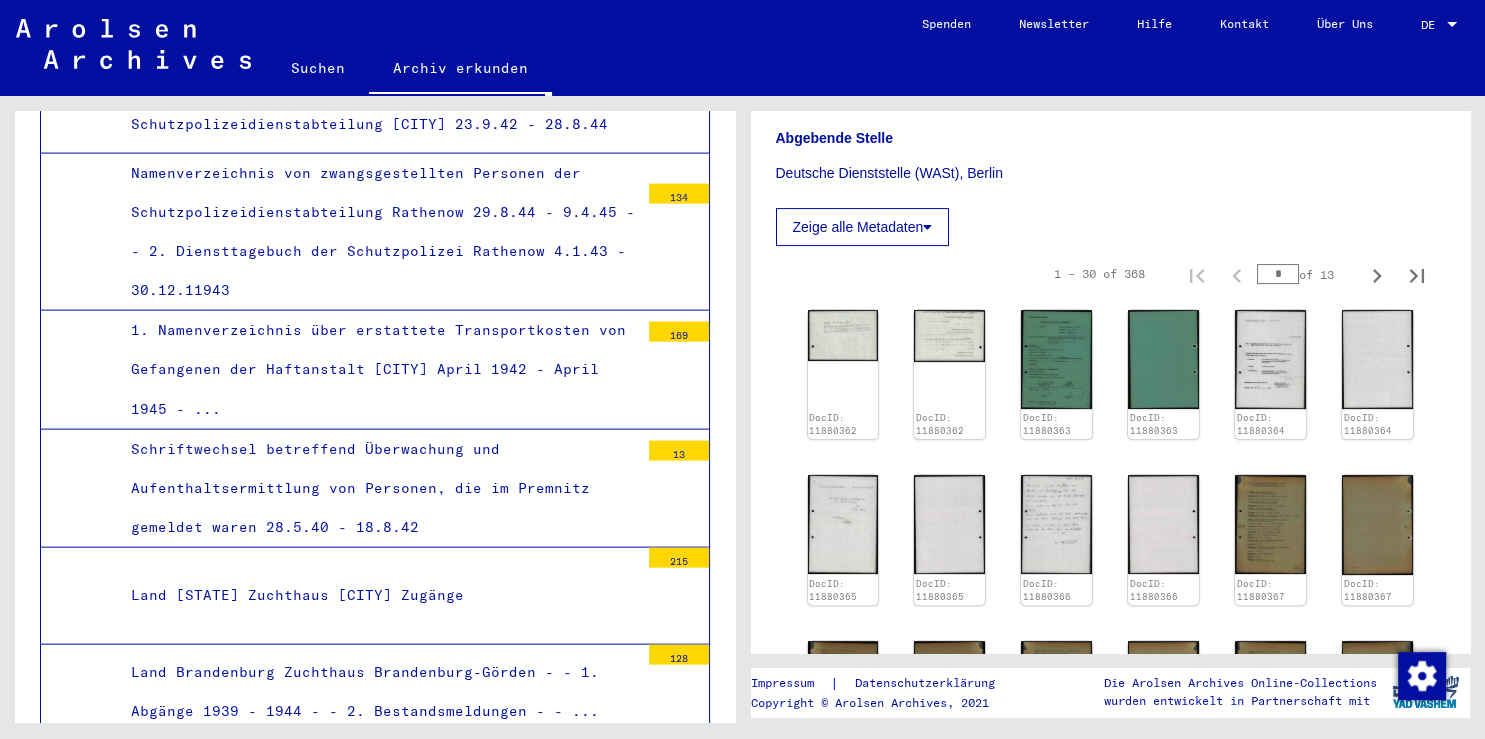 click on "Land [STATE] Zuchthaus [CITY] Zugänge" at bounding box center (377, 595) 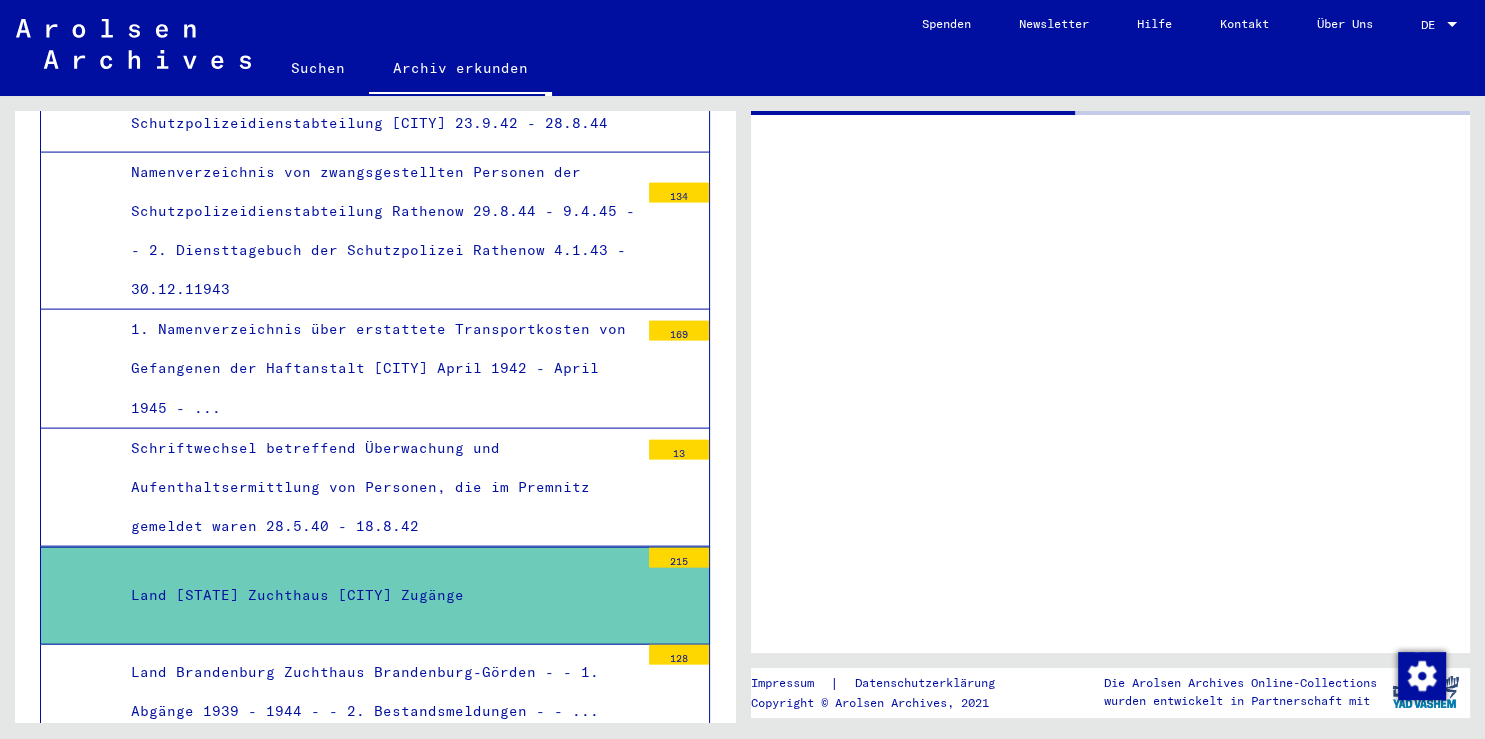 scroll, scrollTop: 4281, scrollLeft: 0, axis: vertical 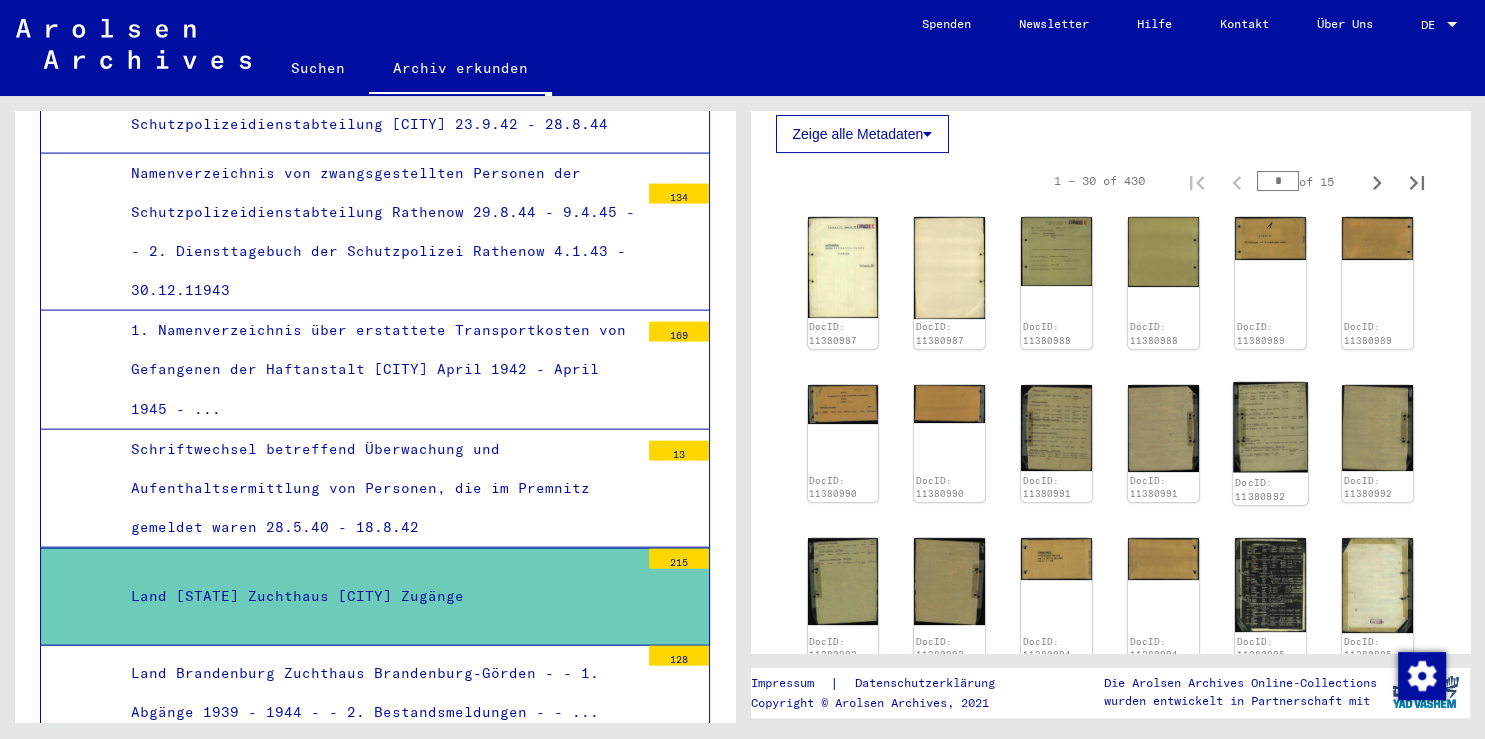 click 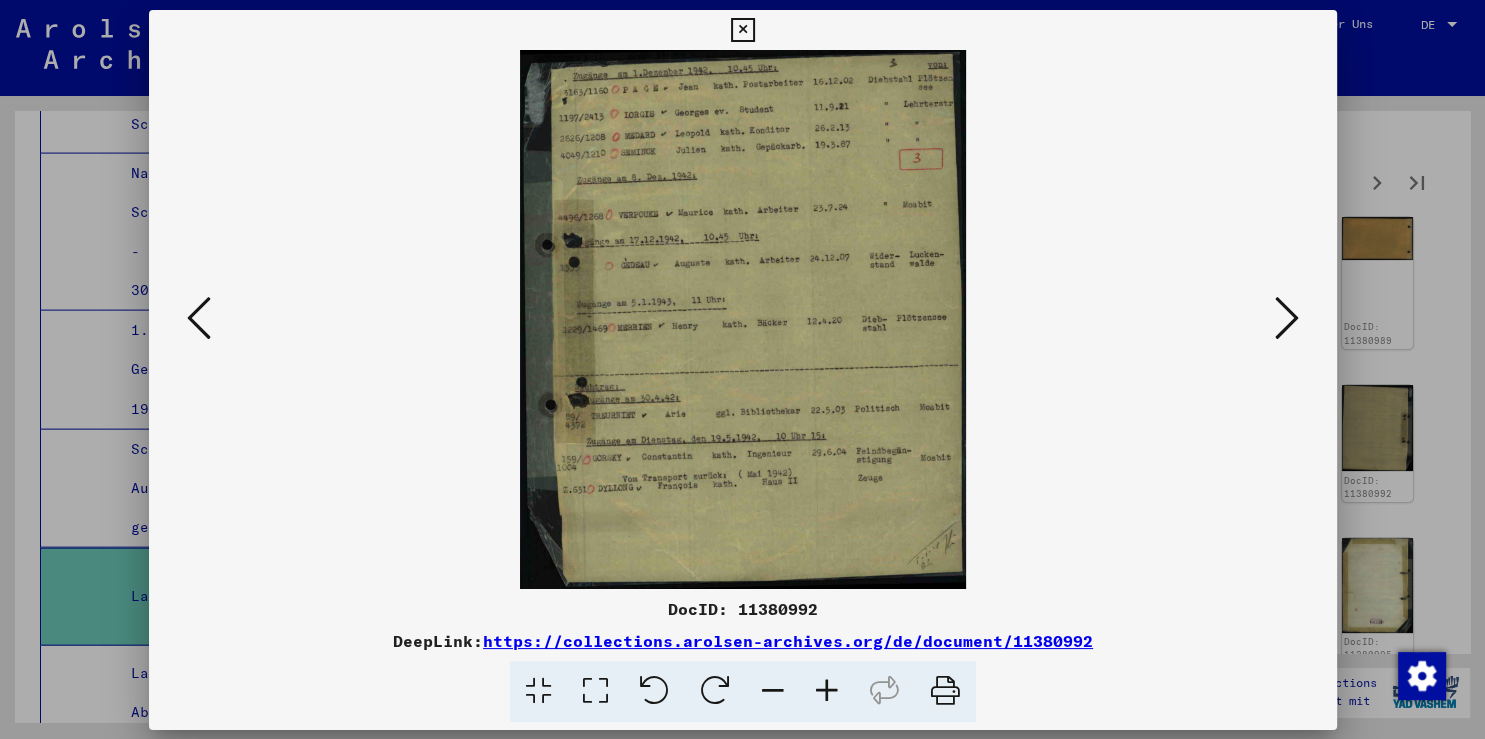 scroll, scrollTop: 4281, scrollLeft: 0, axis: vertical 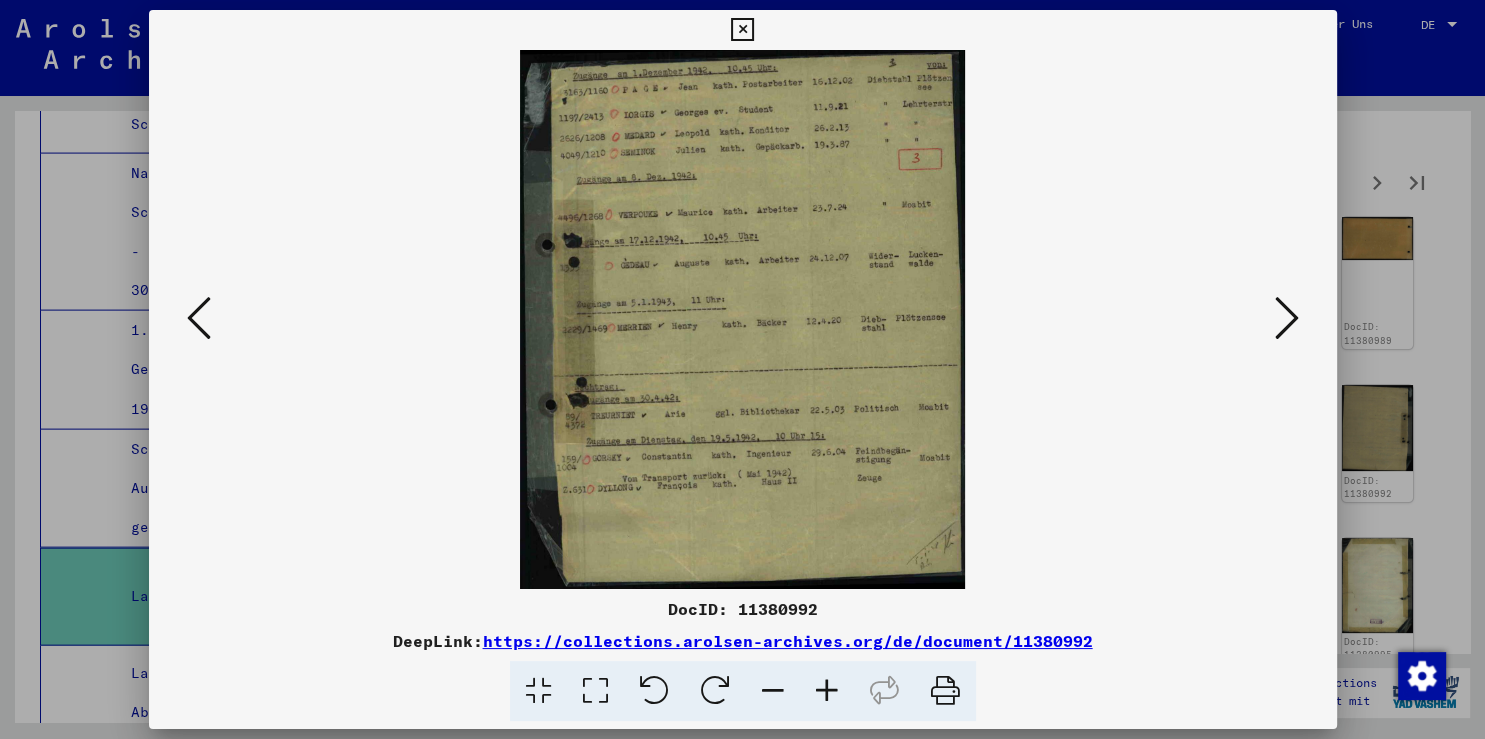 click at bounding box center (743, 319) 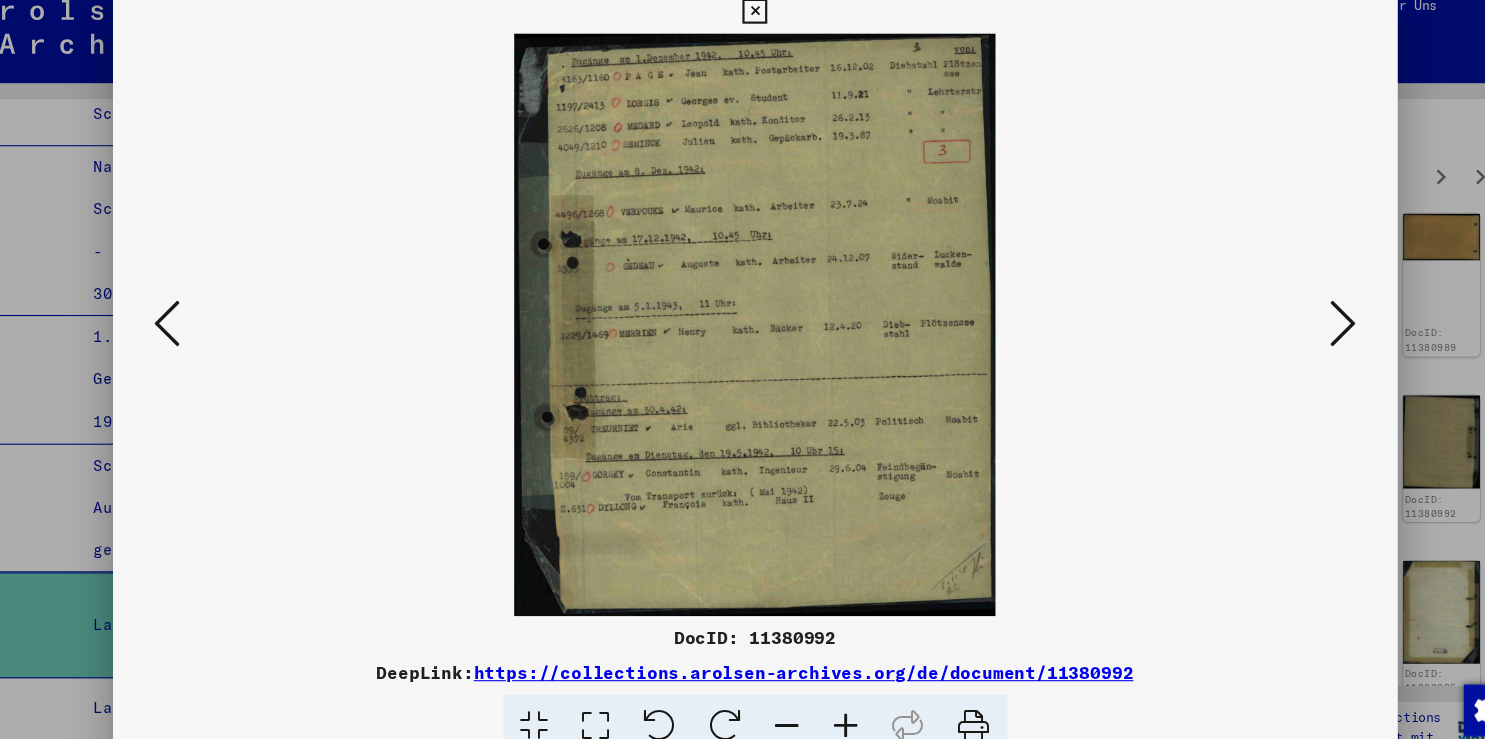 click at bounding box center (1287, 318) 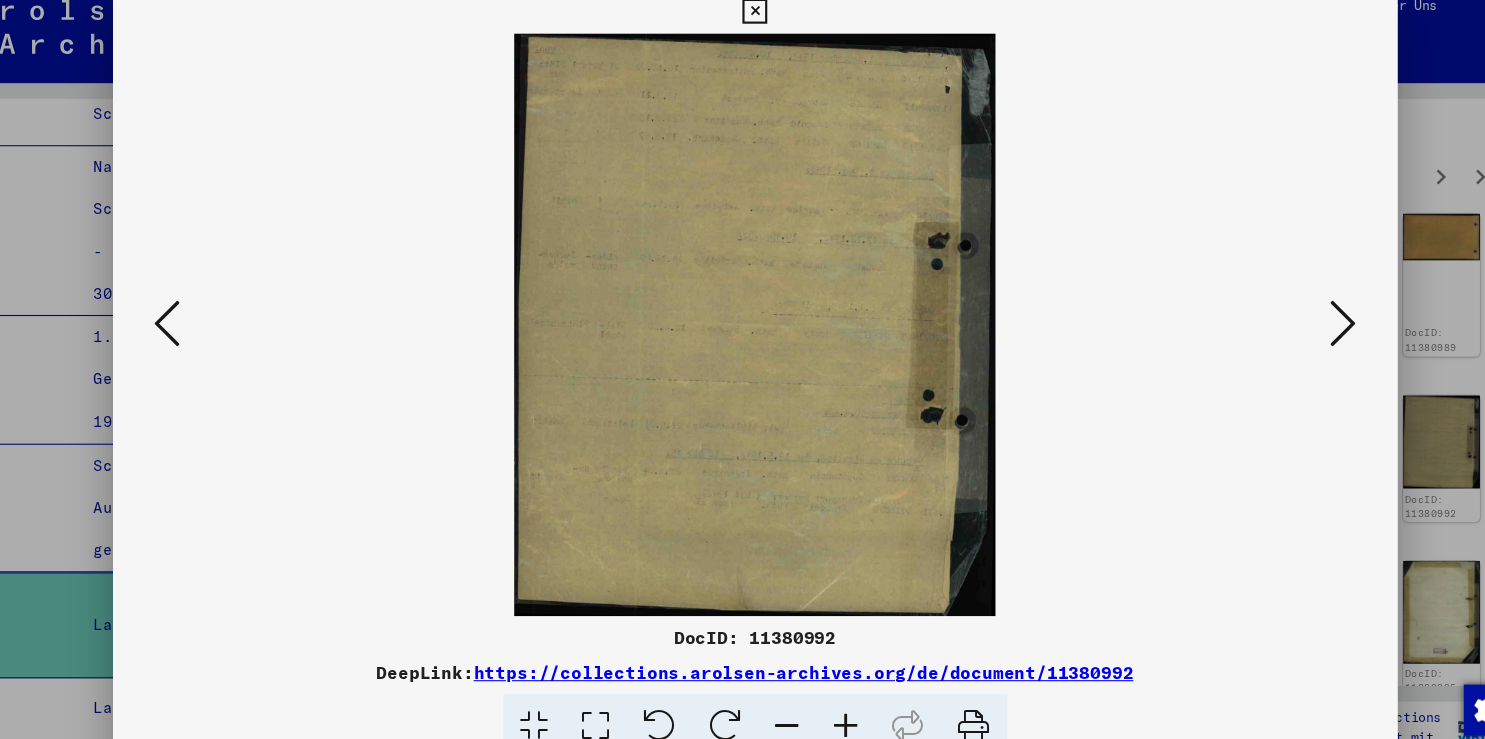 click at bounding box center [1287, 318] 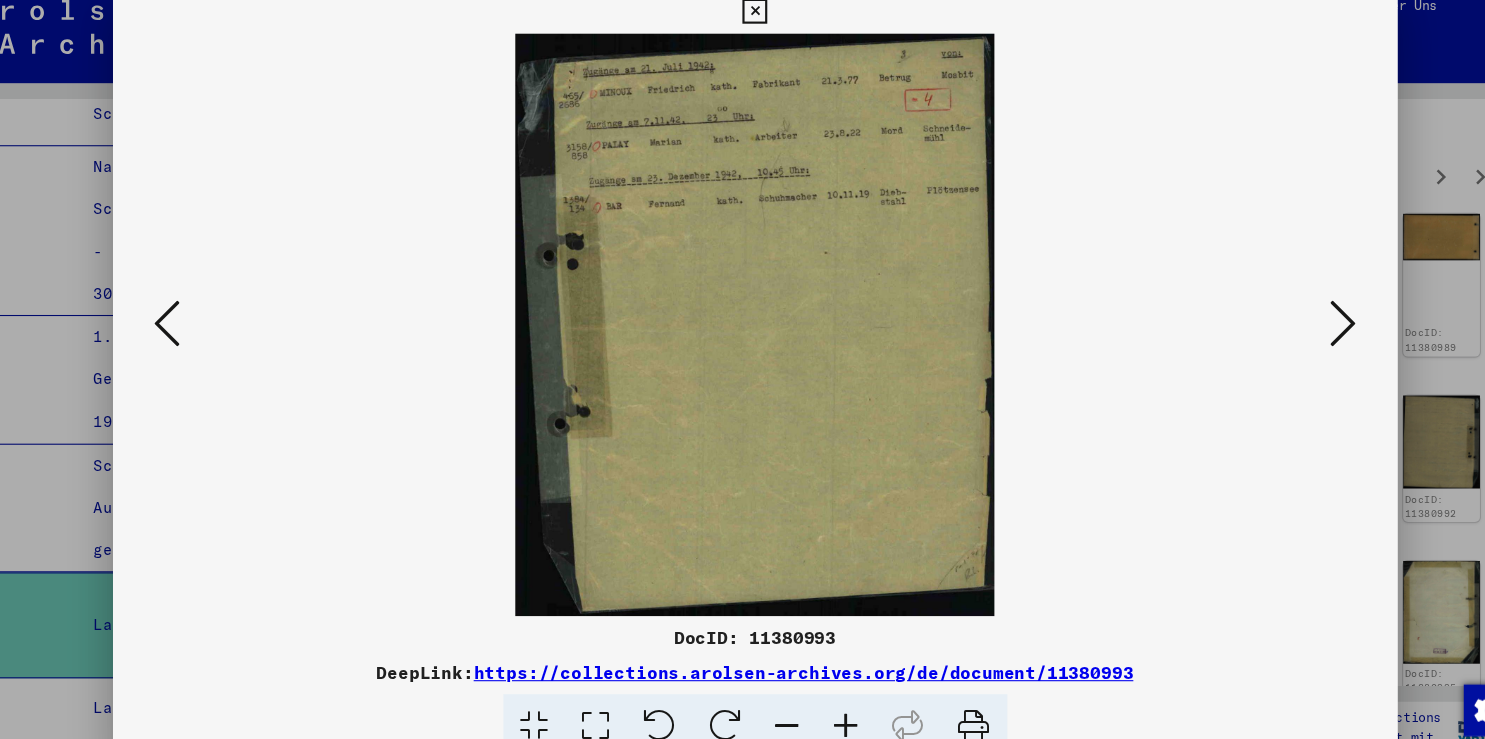click at bounding box center [1287, 318] 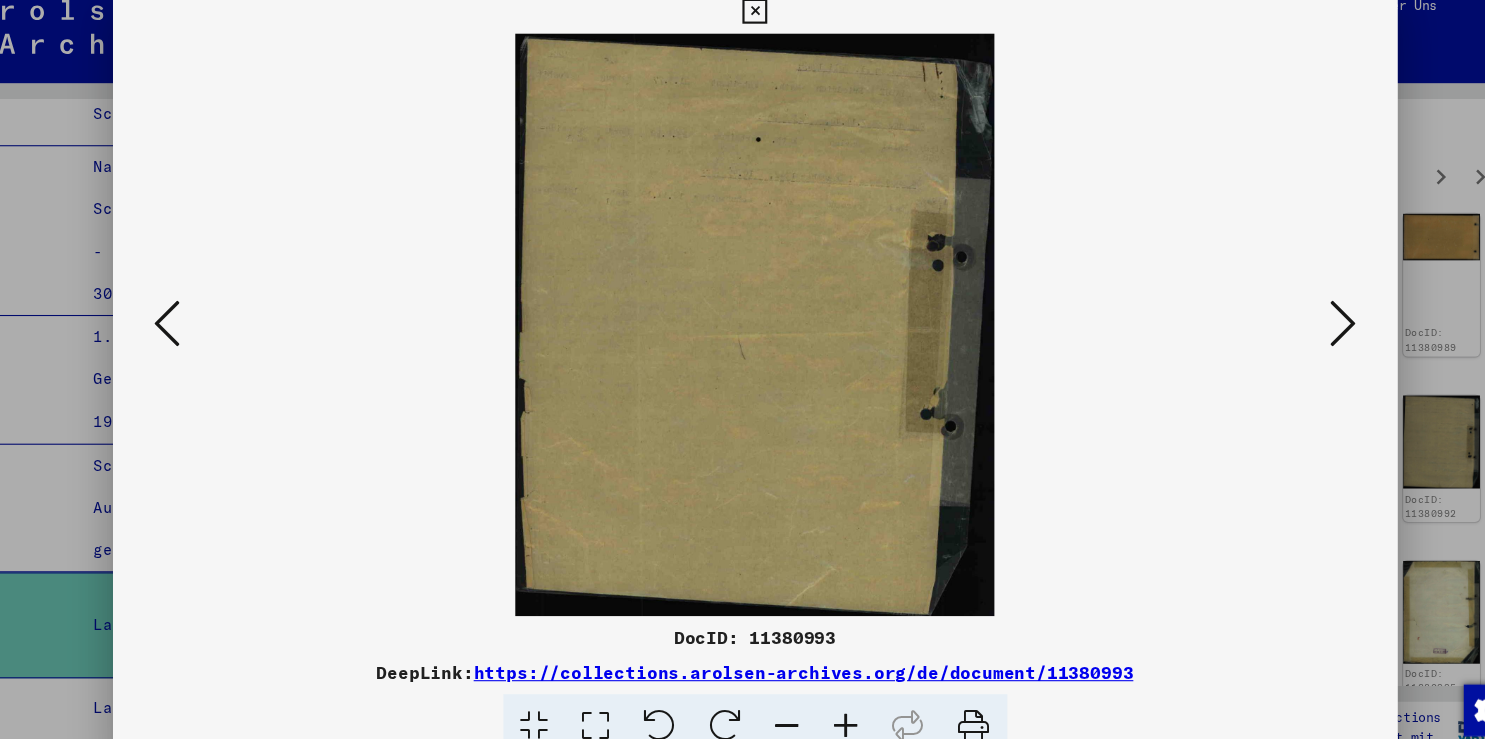 click at bounding box center [1287, 318] 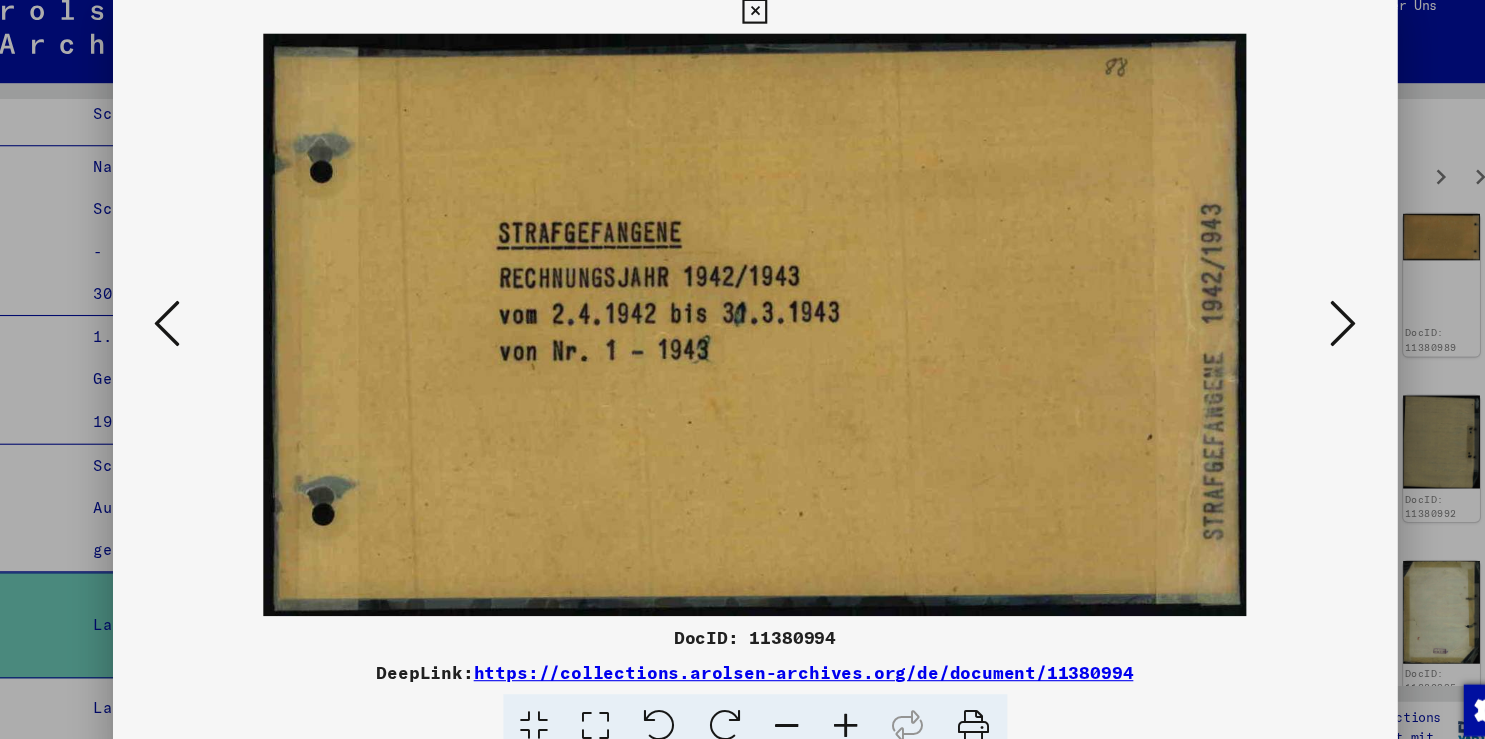 click at bounding box center [1287, 318] 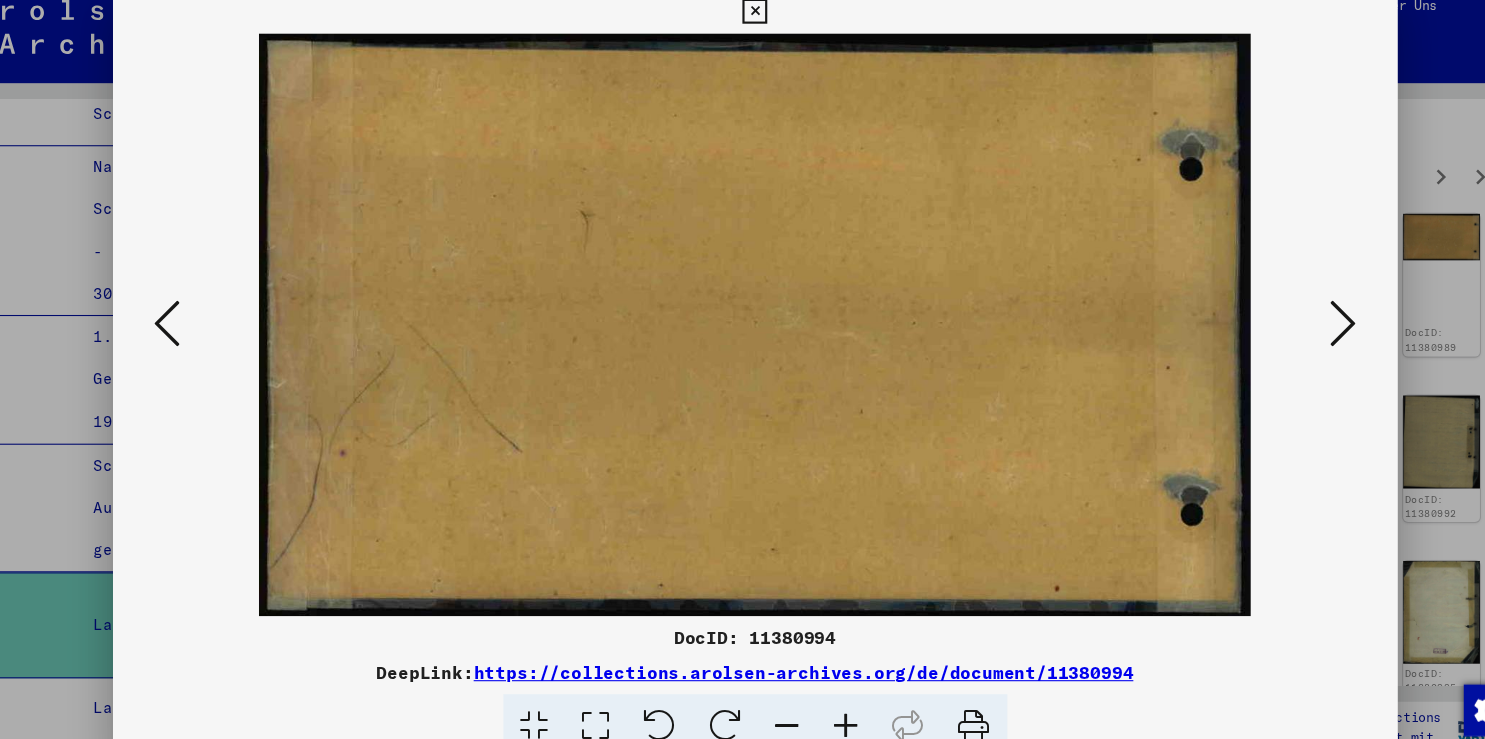 click at bounding box center (1287, 318) 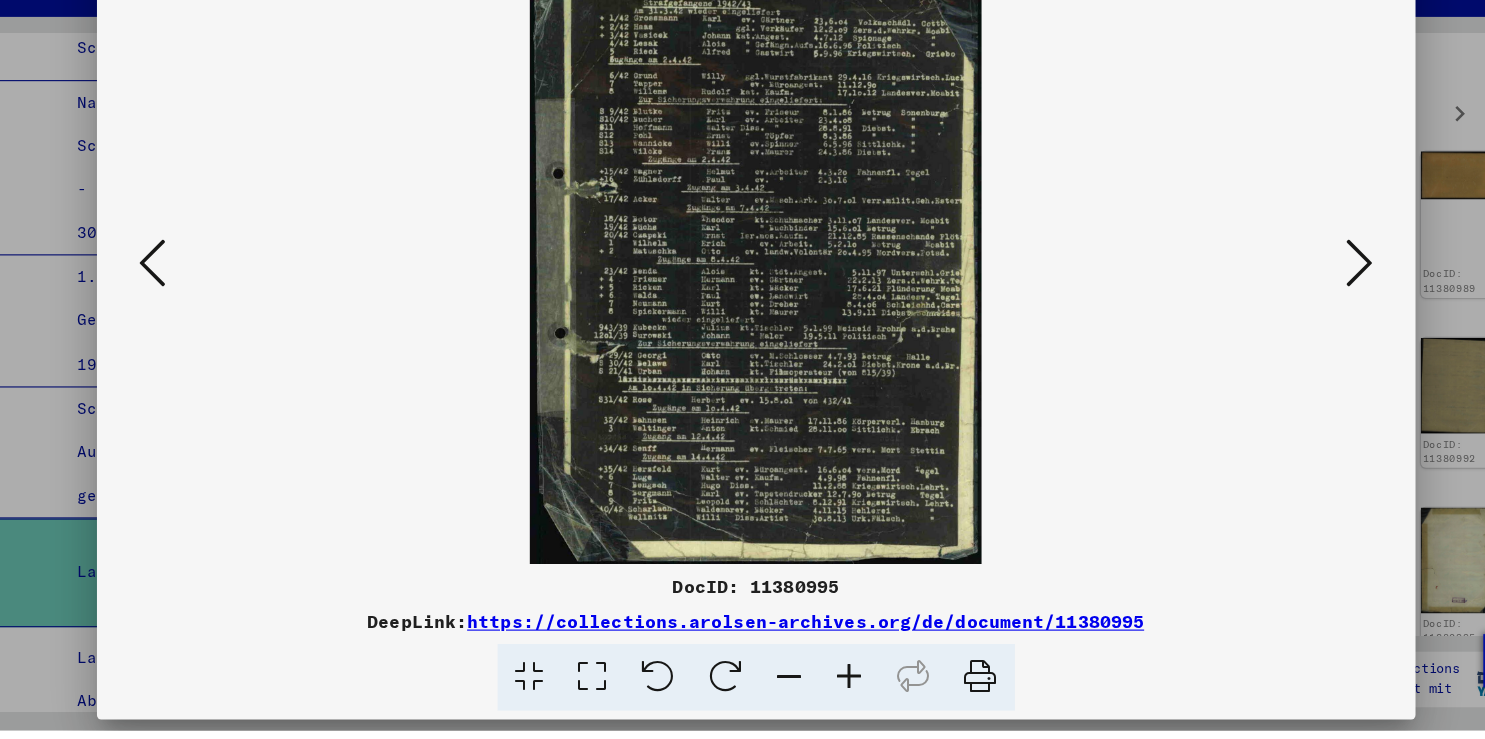 click at bounding box center (1287, 318) 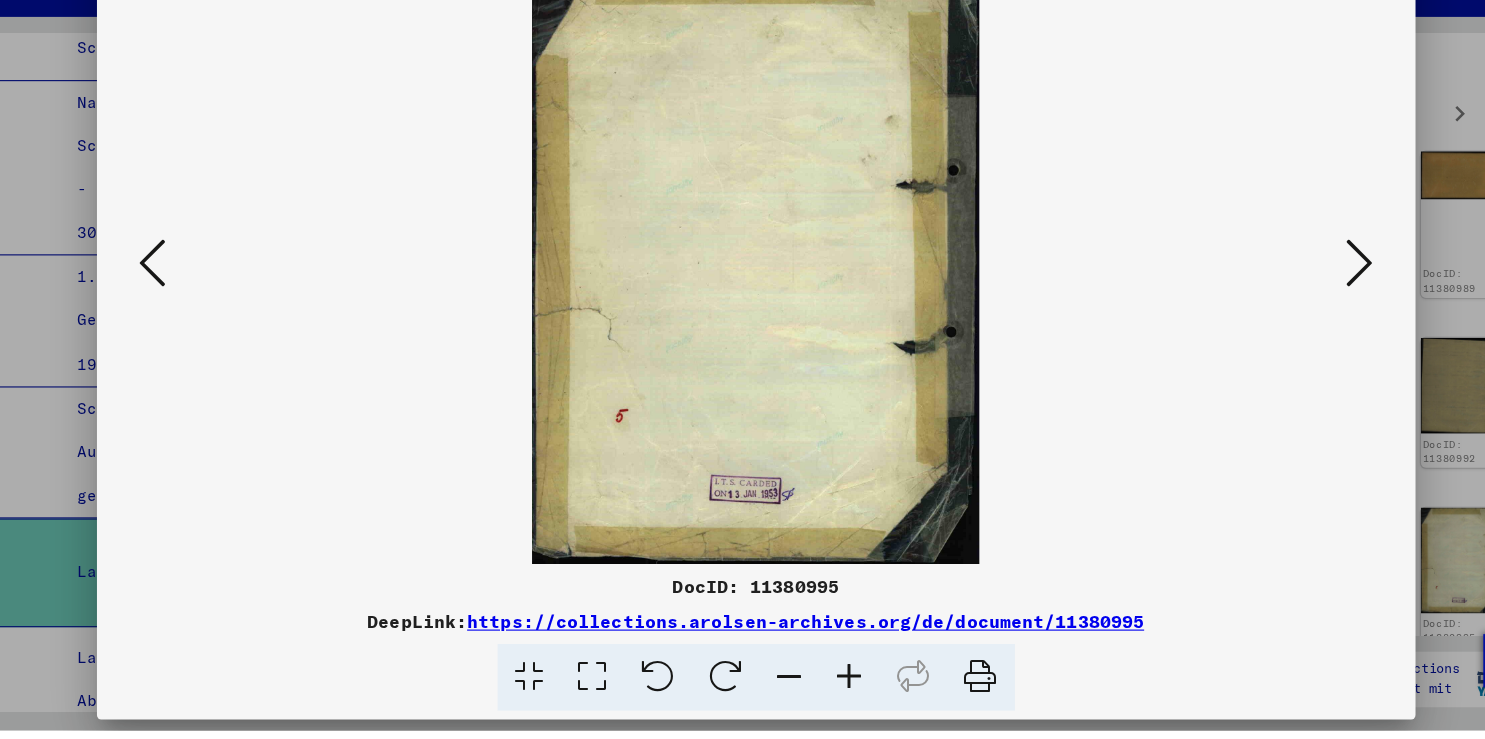 click at bounding box center (1287, 318) 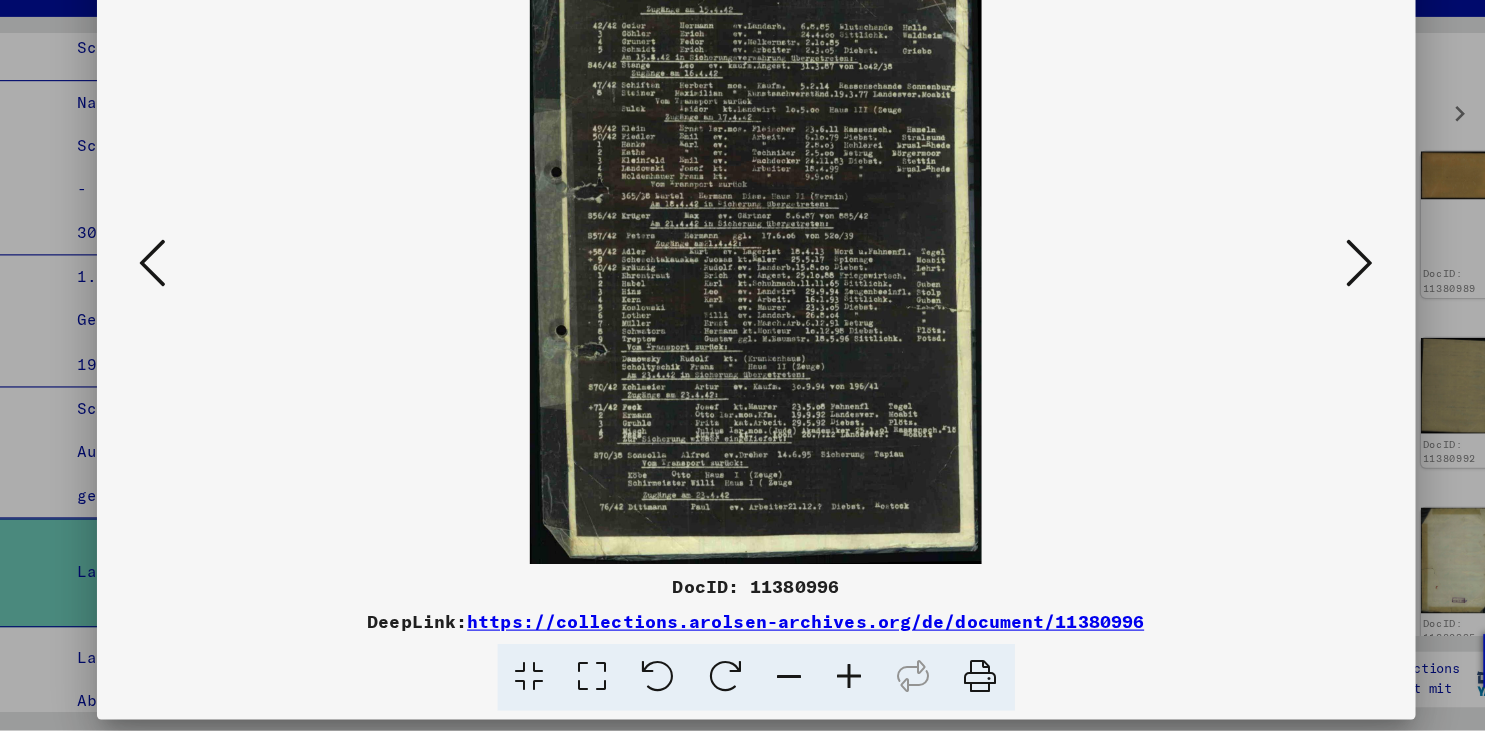 click at bounding box center [1287, 318] 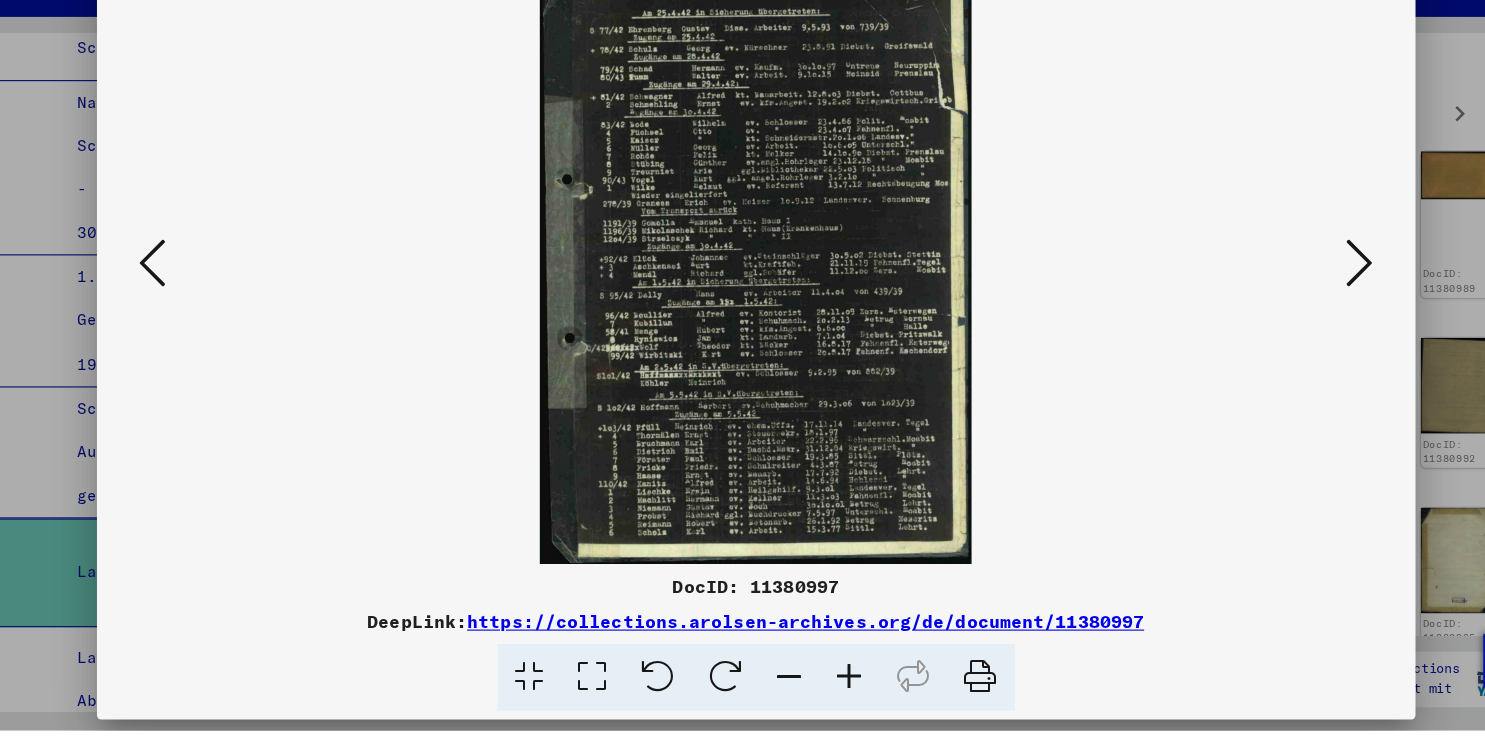 click at bounding box center [1287, 318] 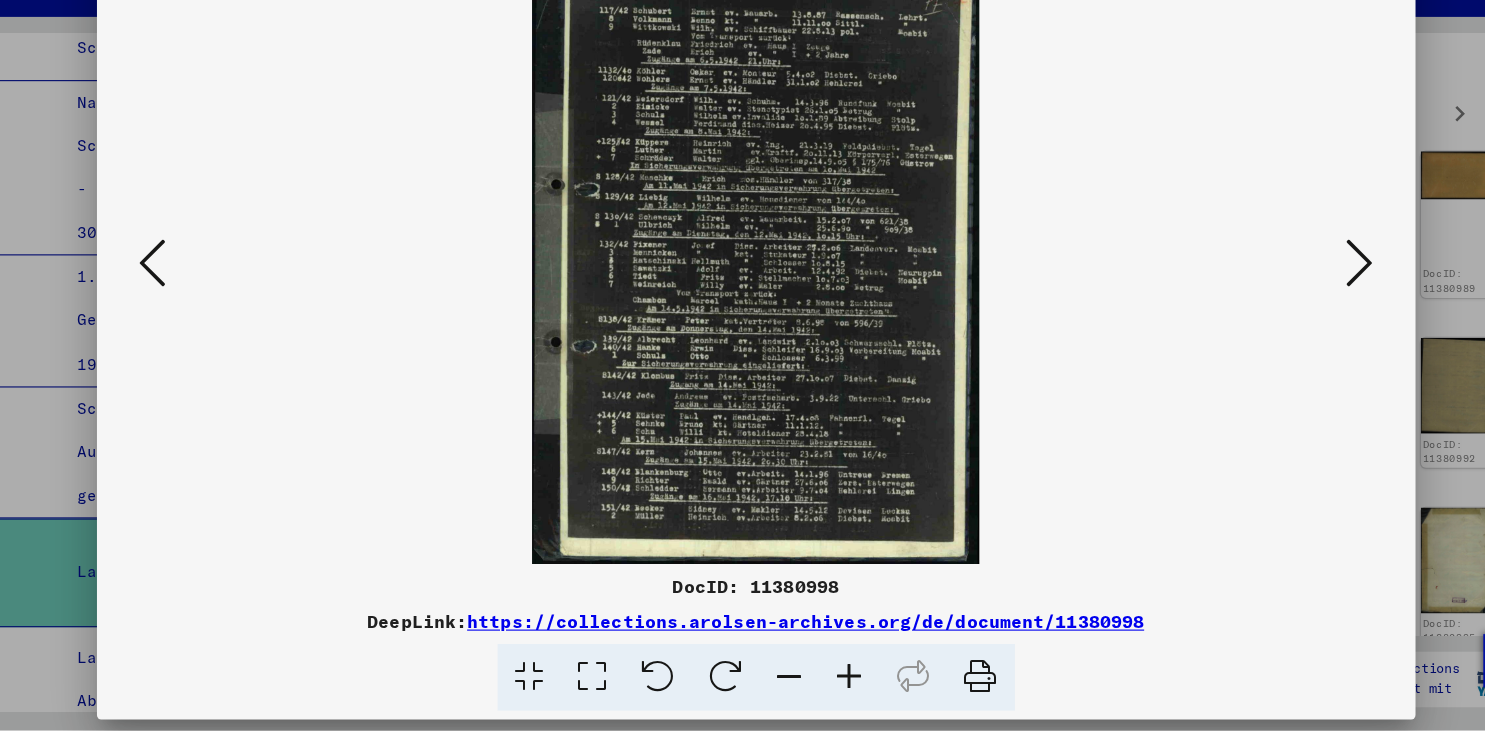 click at bounding box center [1287, 318] 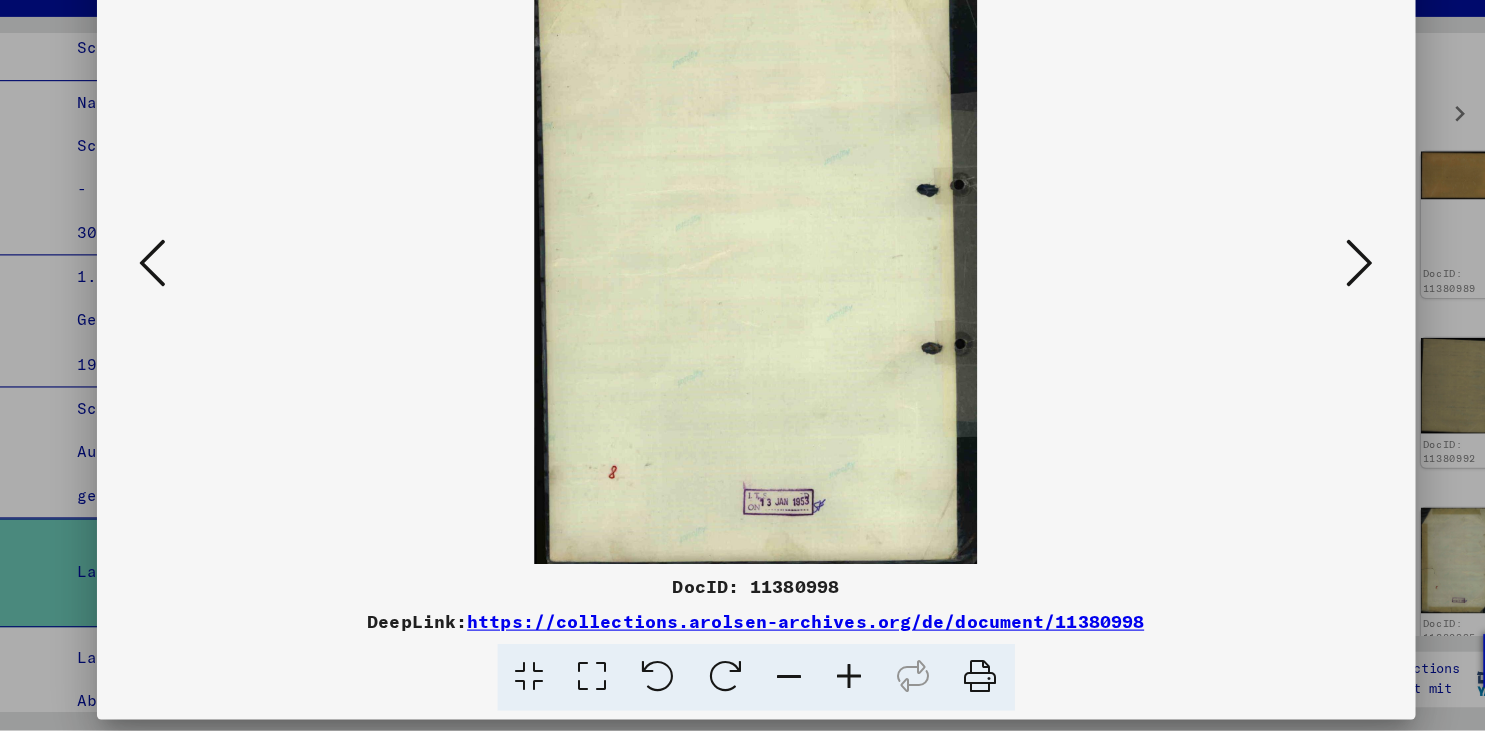 click at bounding box center (1287, 318) 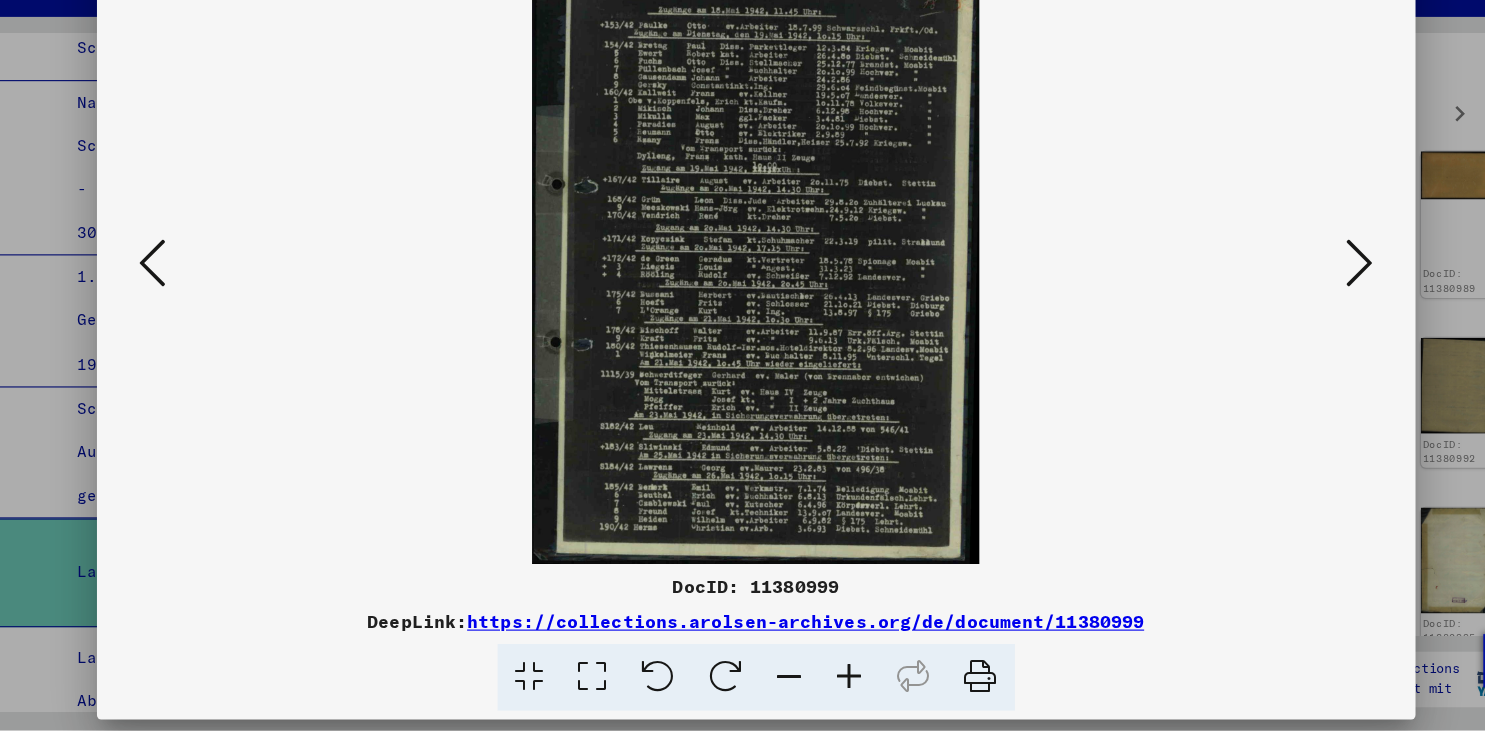click at bounding box center [742, 369] 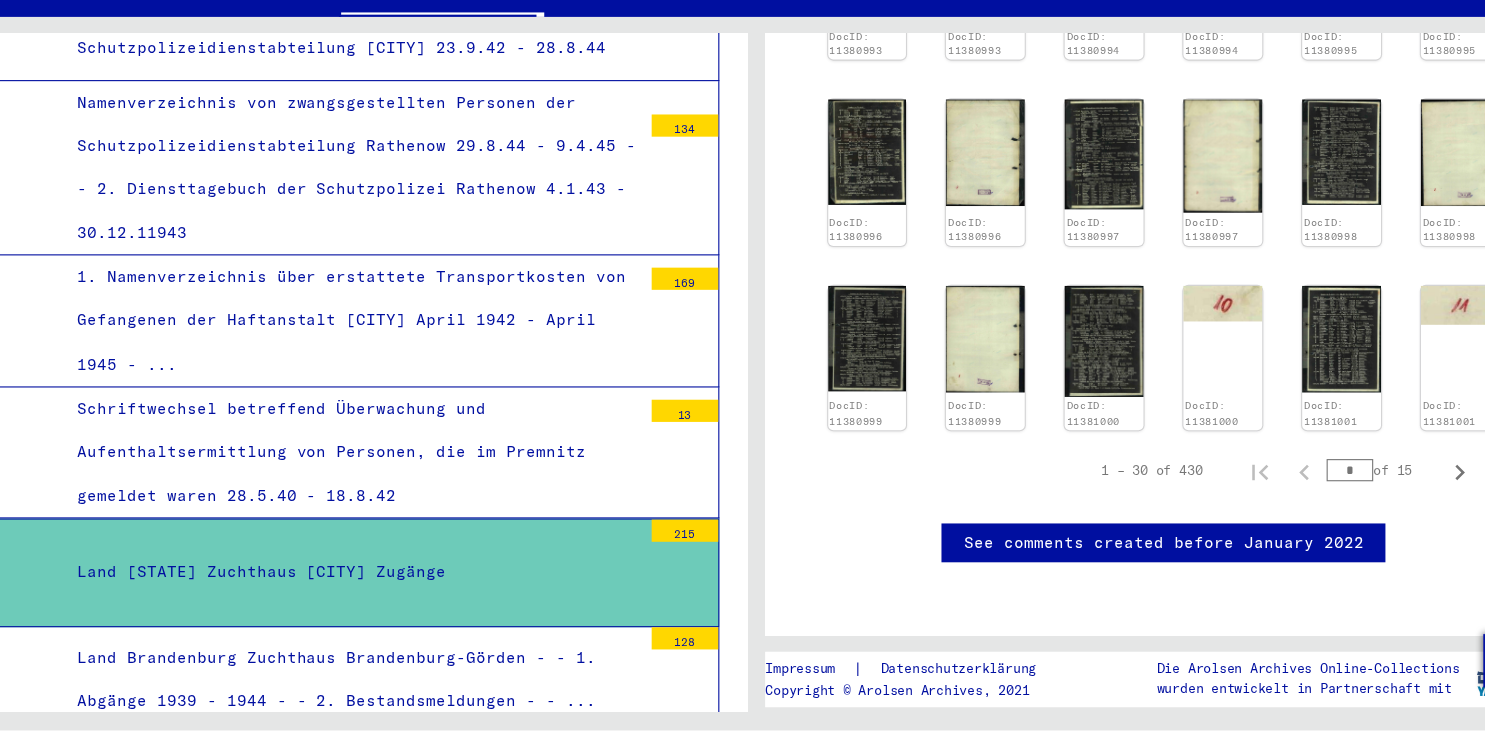 scroll, scrollTop: 982, scrollLeft: 0, axis: vertical 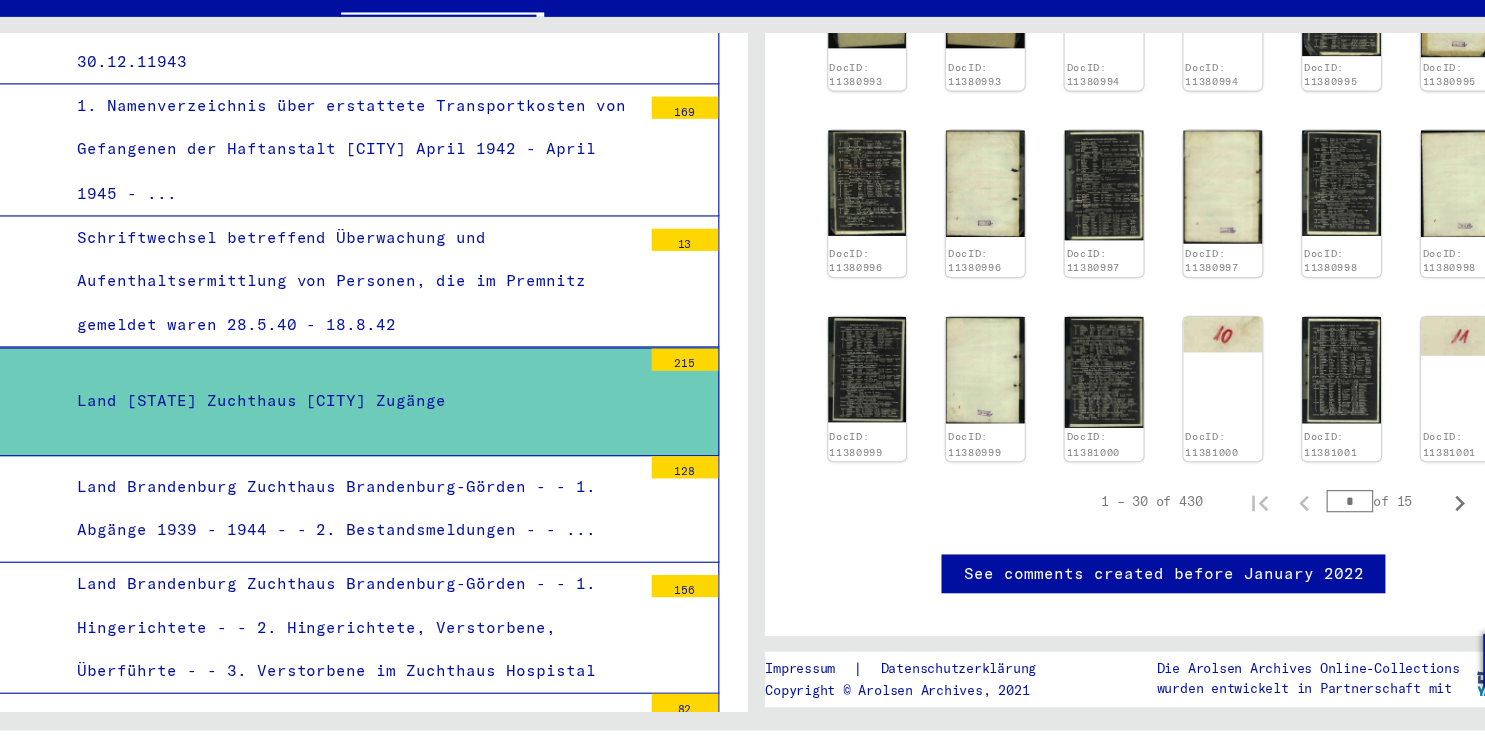 click on "Land Brandenburg Zuchthaus Brandenburg-Görden -   - 1. Abgänge 1939 - 1944 -   - 2. Bestandsmeldungen -   -  ..." at bounding box center [377, 539] 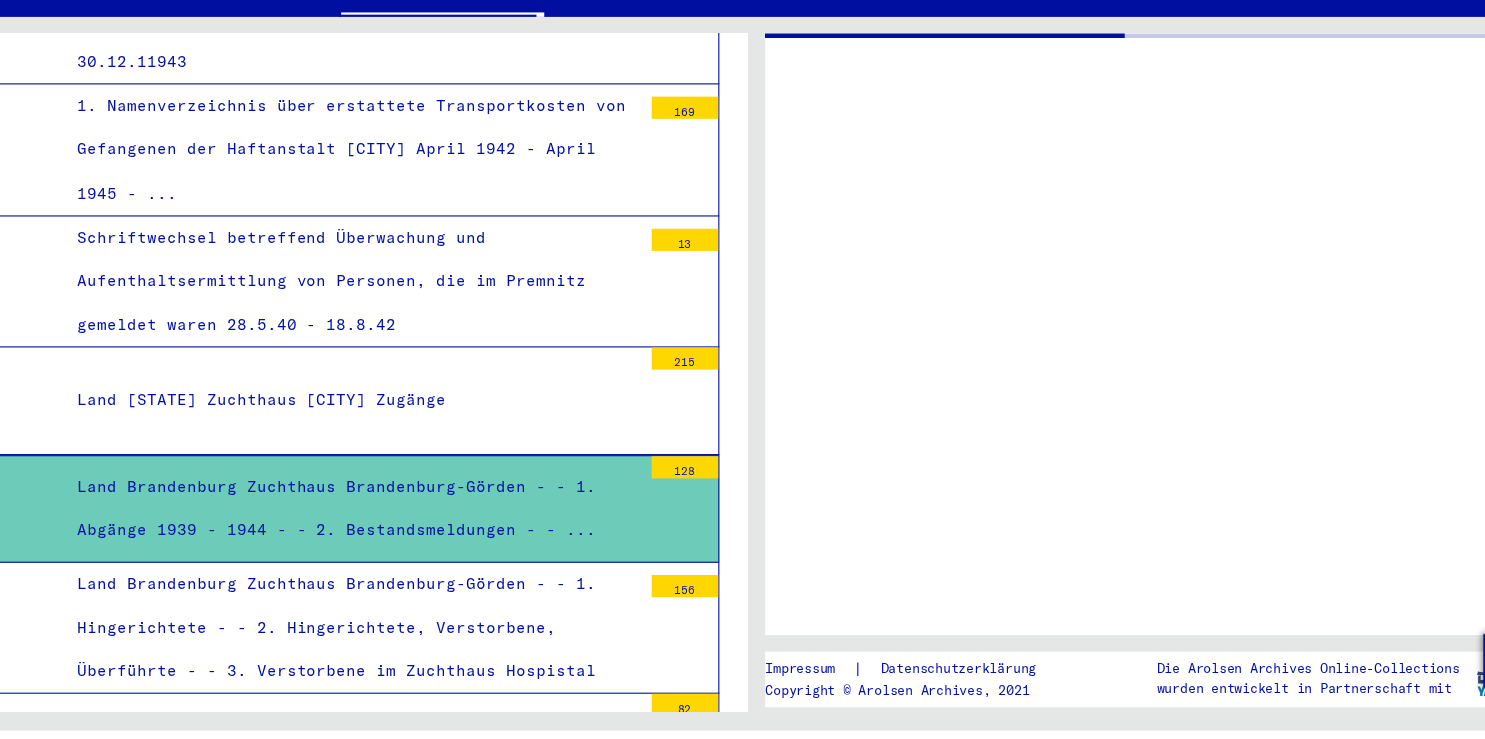 scroll, scrollTop: 0, scrollLeft: 0, axis: both 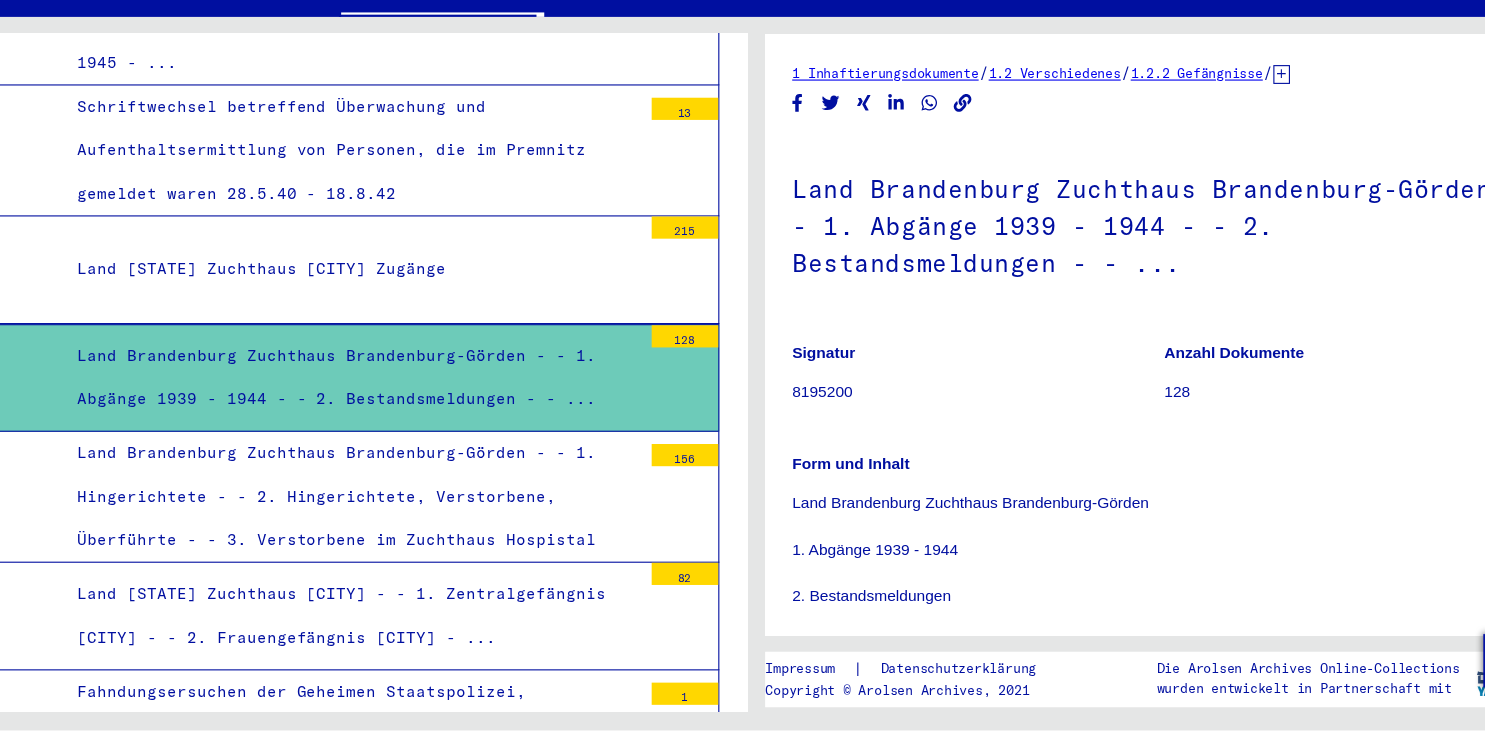 click on "Land Brandenburg Zuchthaus Brandenburg-Görden -   - 1. Hingerichtete -   - 2. Hingerichtete, Verstorbene, Überführte -   - 3. Verstorbene im Zuchthaus Hospistal" at bounding box center (377, 529) 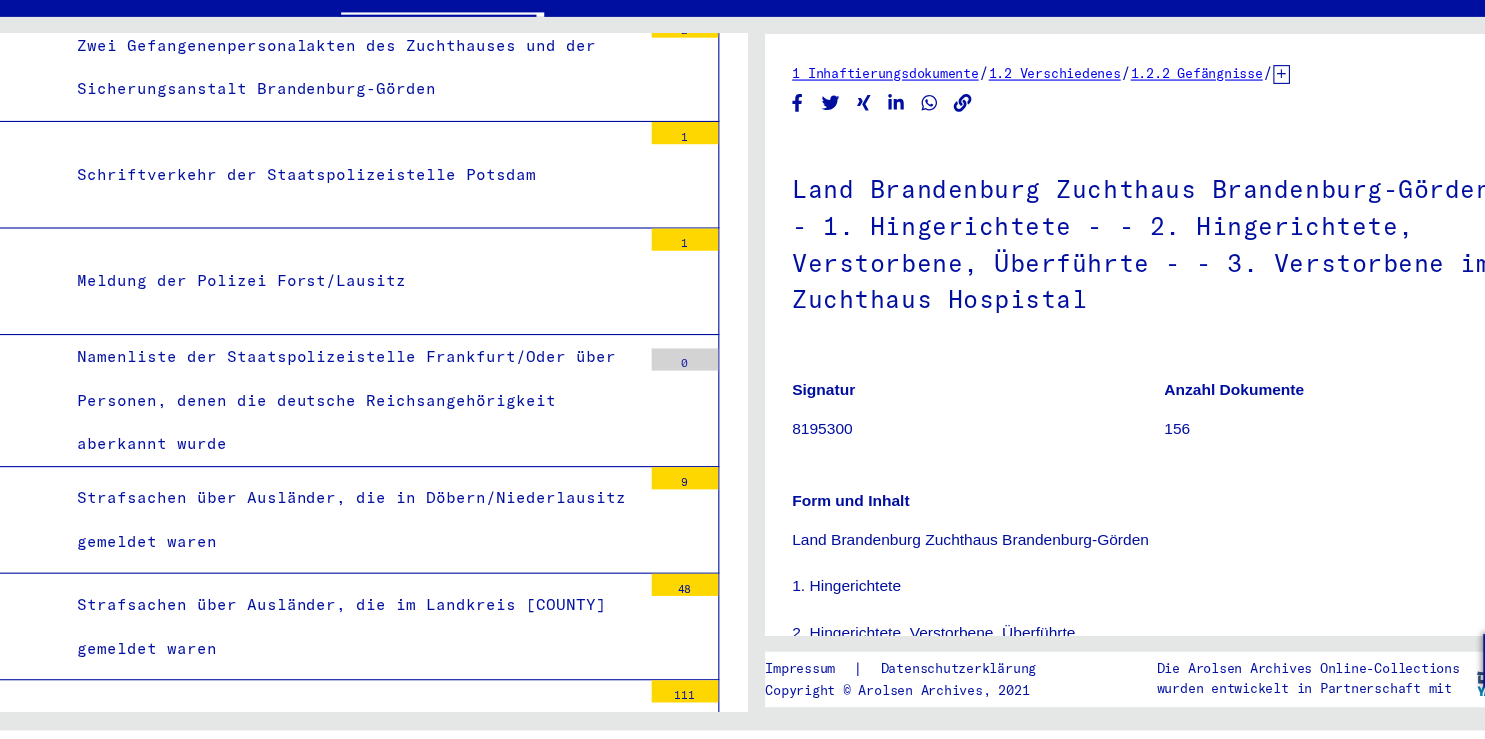 scroll, scrollTop: 6521, scrollLeft: 0, axis: vertical 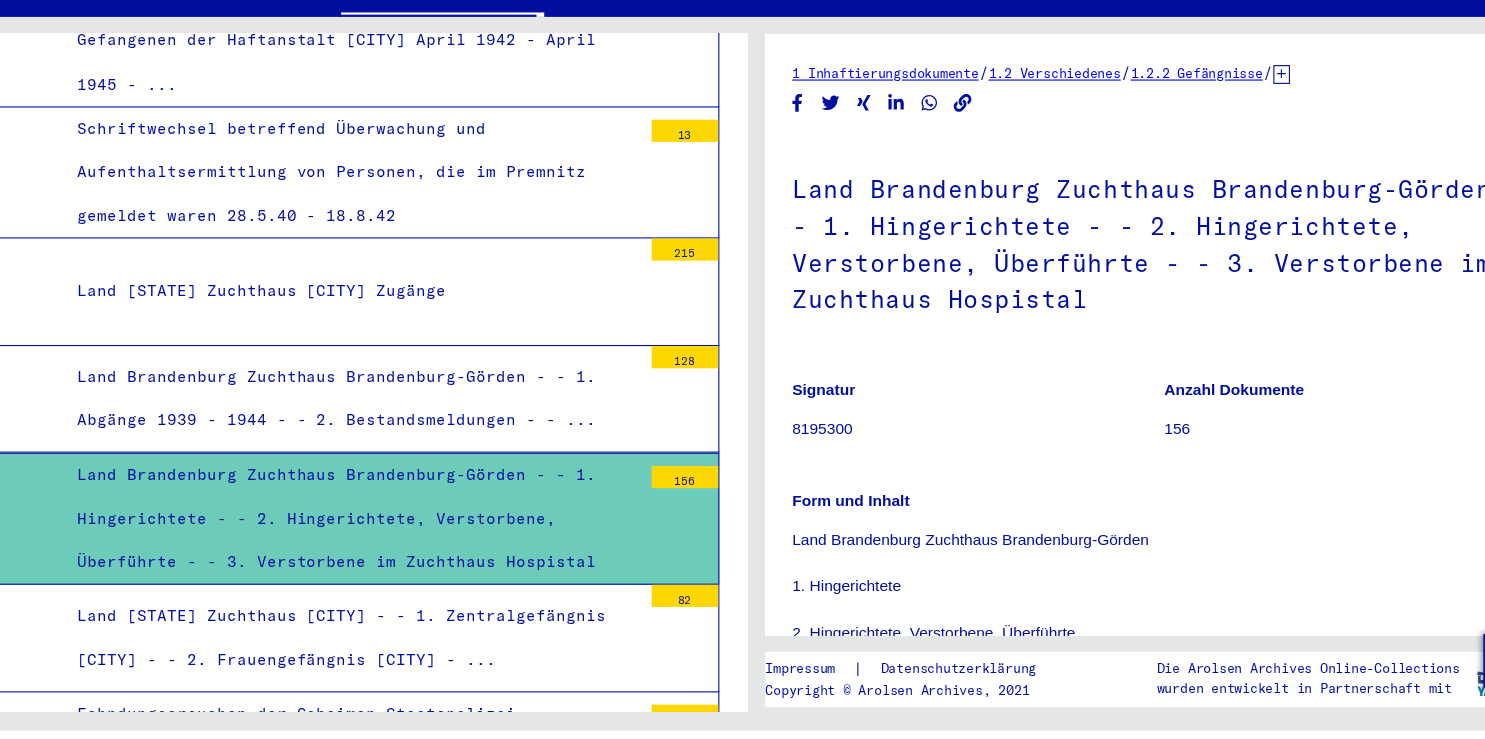 click on "Land Brandenburg Zuchthaus Brandenburg-Görden -   - 1. Abgänge 1939 - 1944 -   - 2. Bestandsmeldungen -   -  ..." at bounding box center [377, 440] 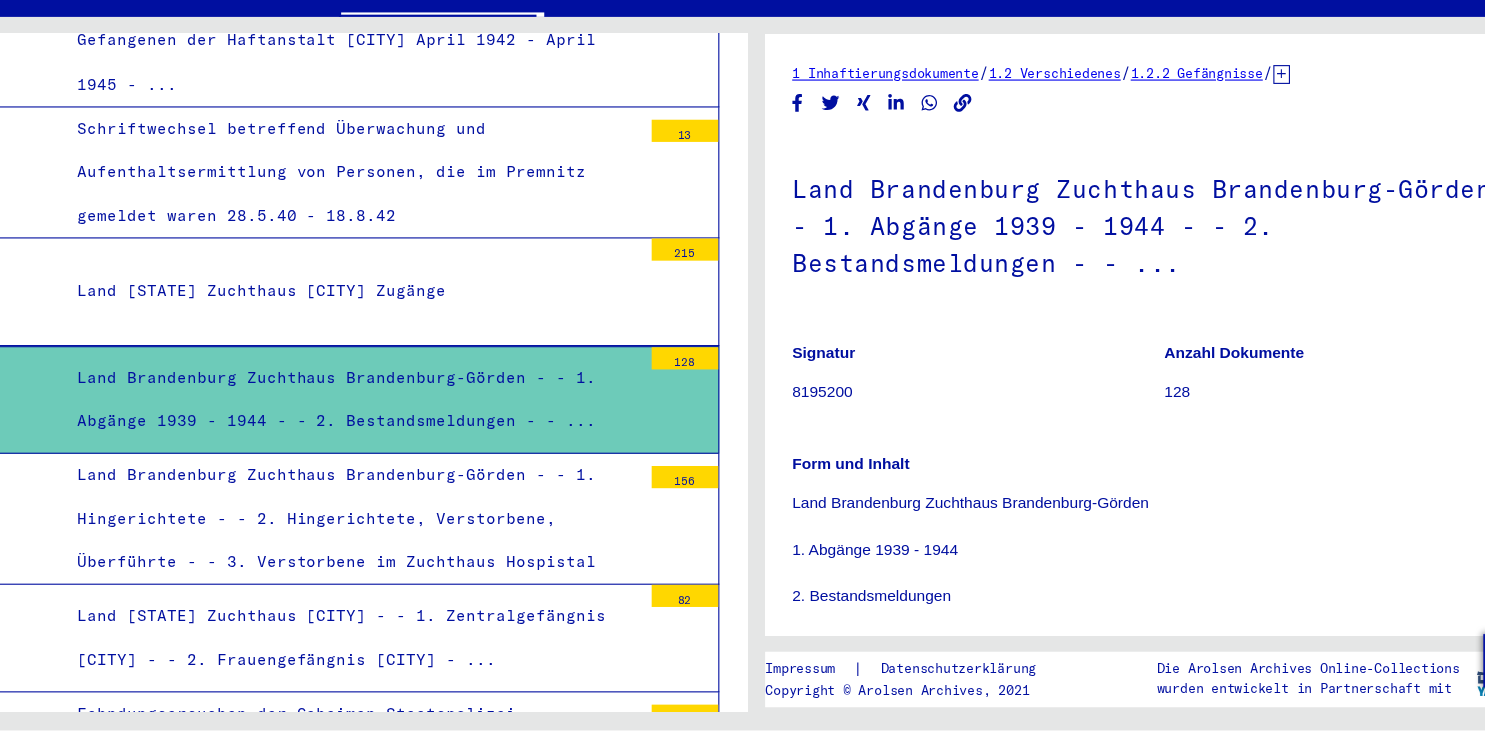 click on "Land [STATE] Zuchthaus [CITY] Zugänge" at bounding box center [377, 343] 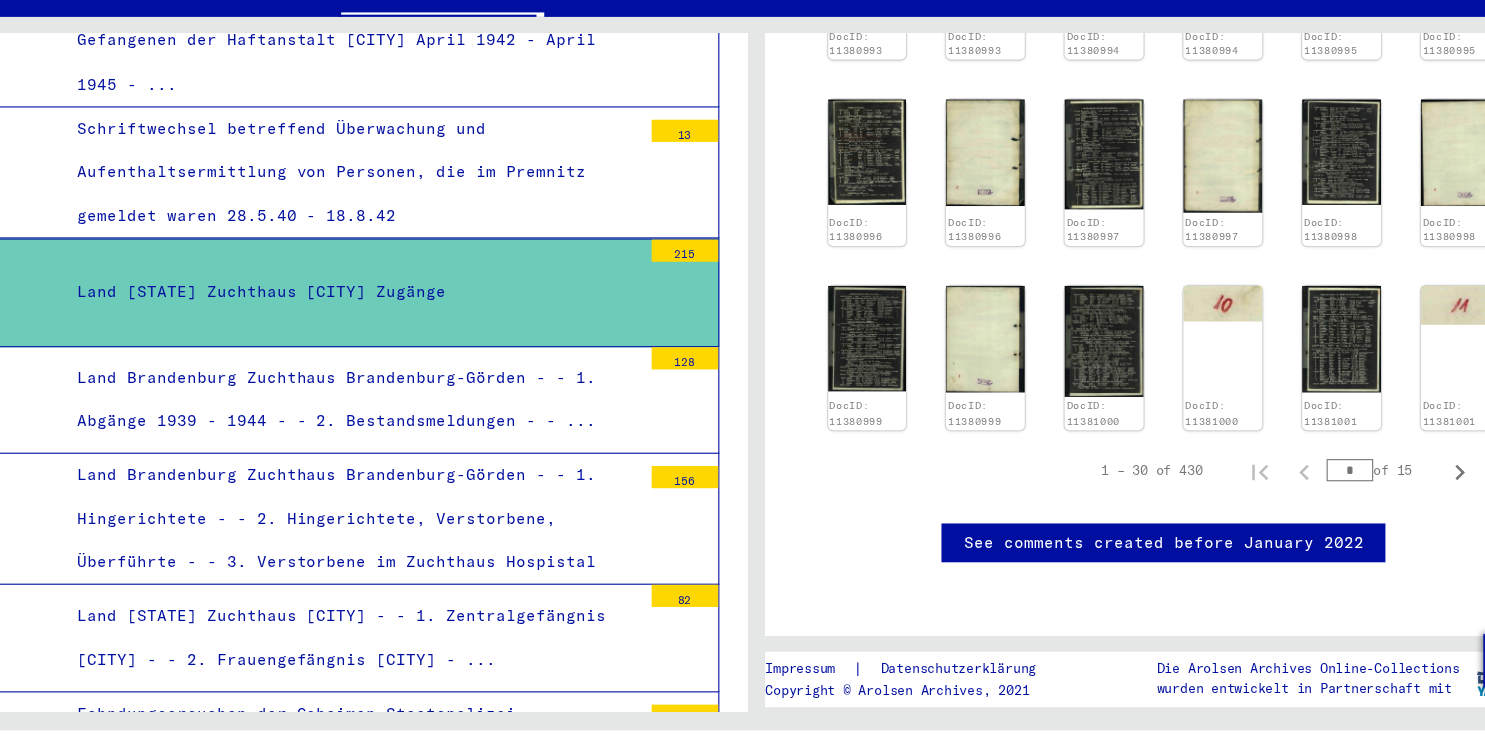 scroll, scrollTop: 1130, scrollLeft: 0, axis: vertical 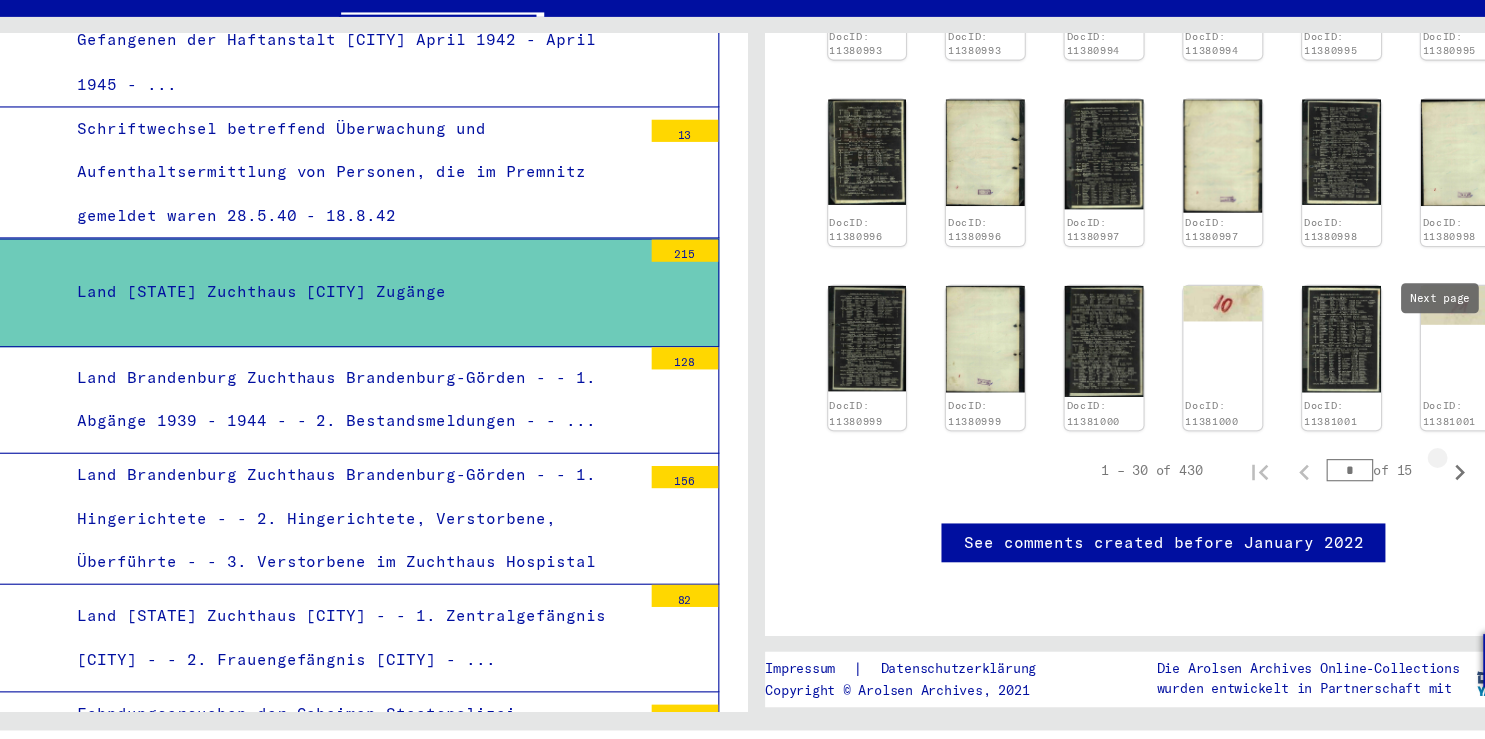 click 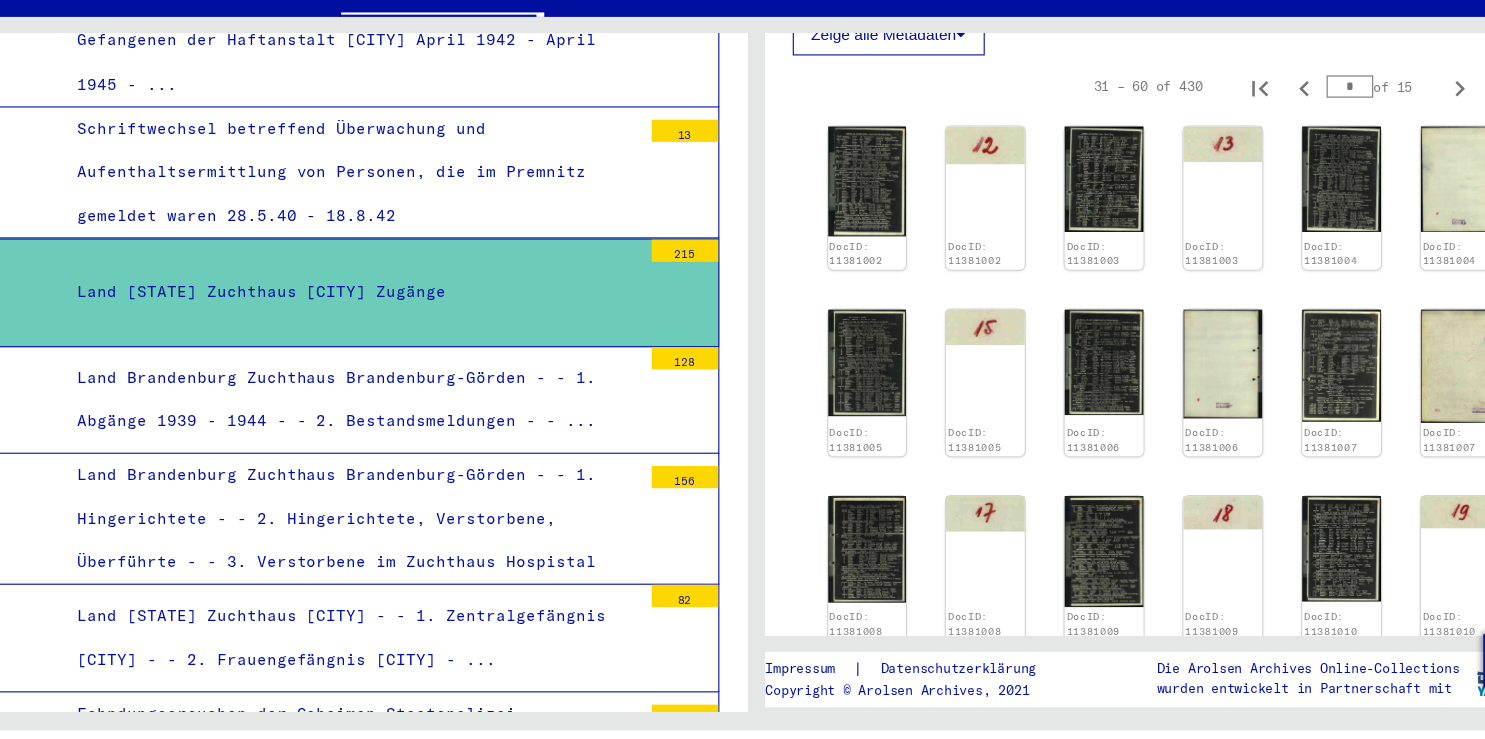 scroll, scrollTop: 571, scrollLeft: 0, axis: vertical 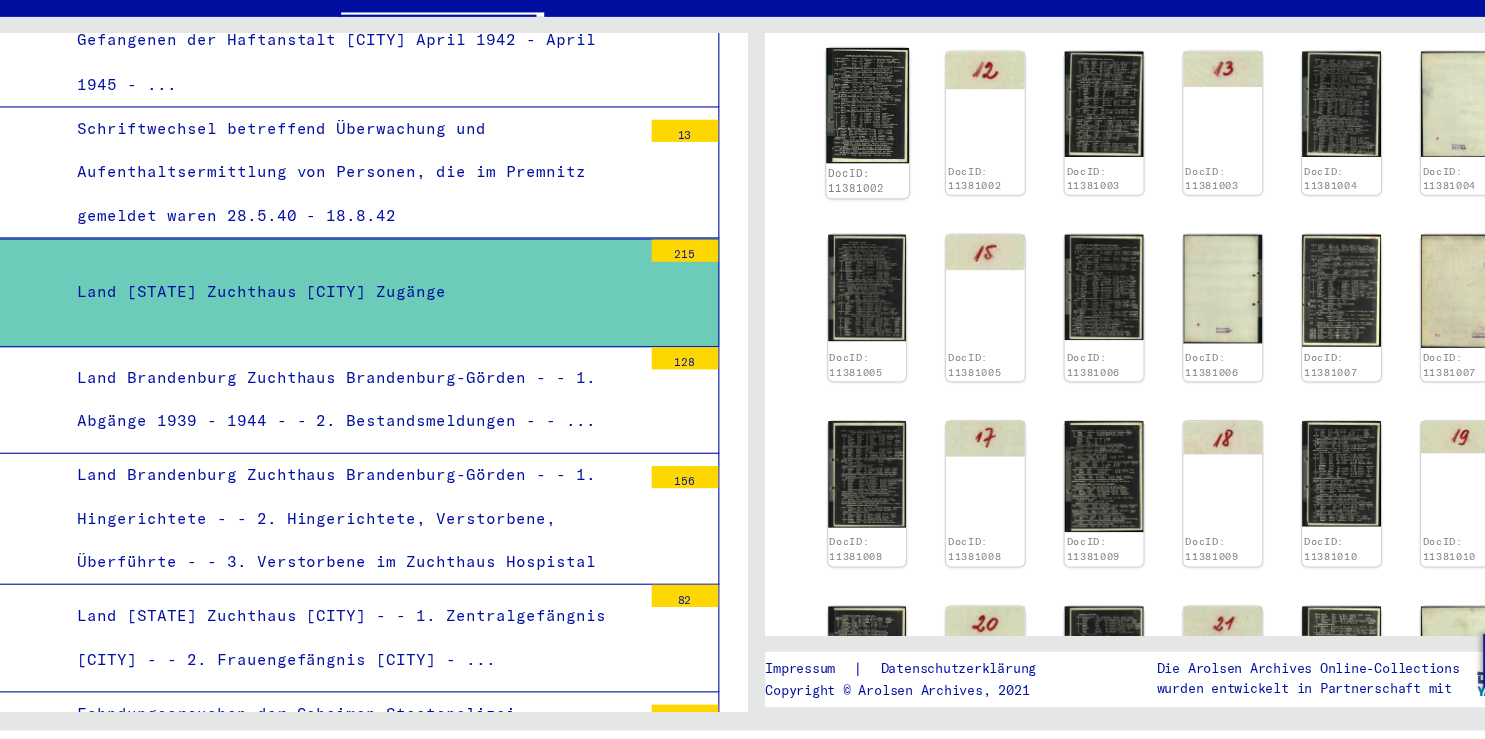 click 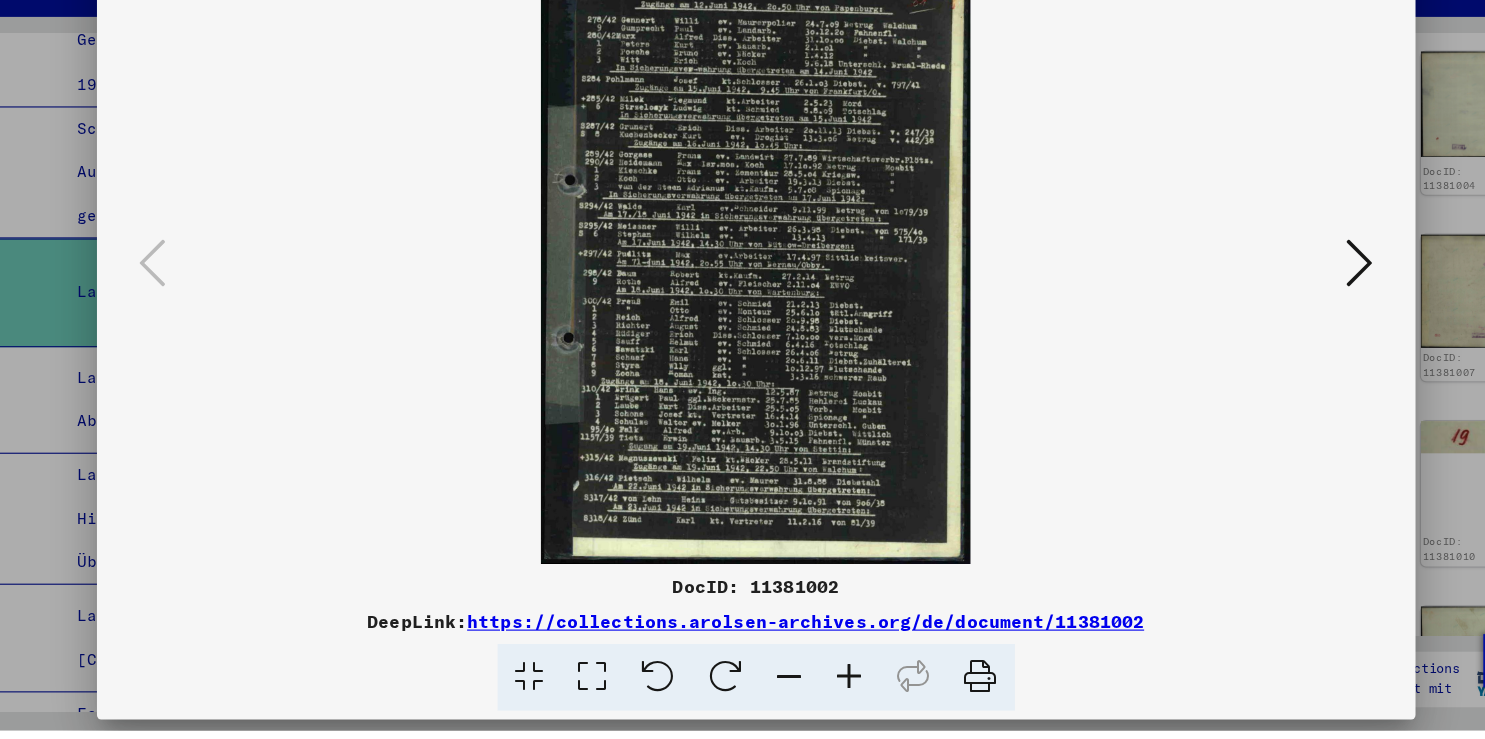 scroll, scrollTop: 4533, scrollLeft: 0, axis: vertical 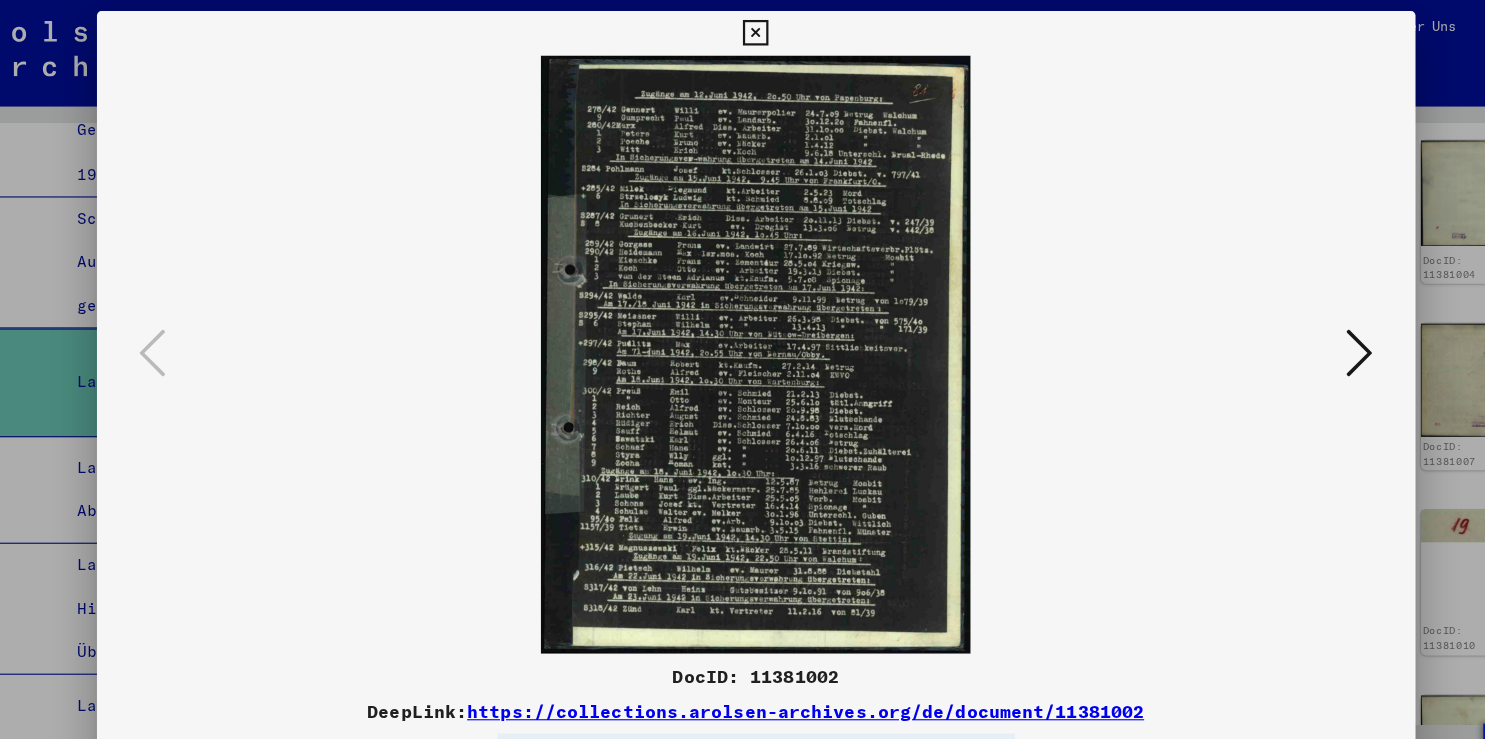 click at bounding box center (1287, 318) 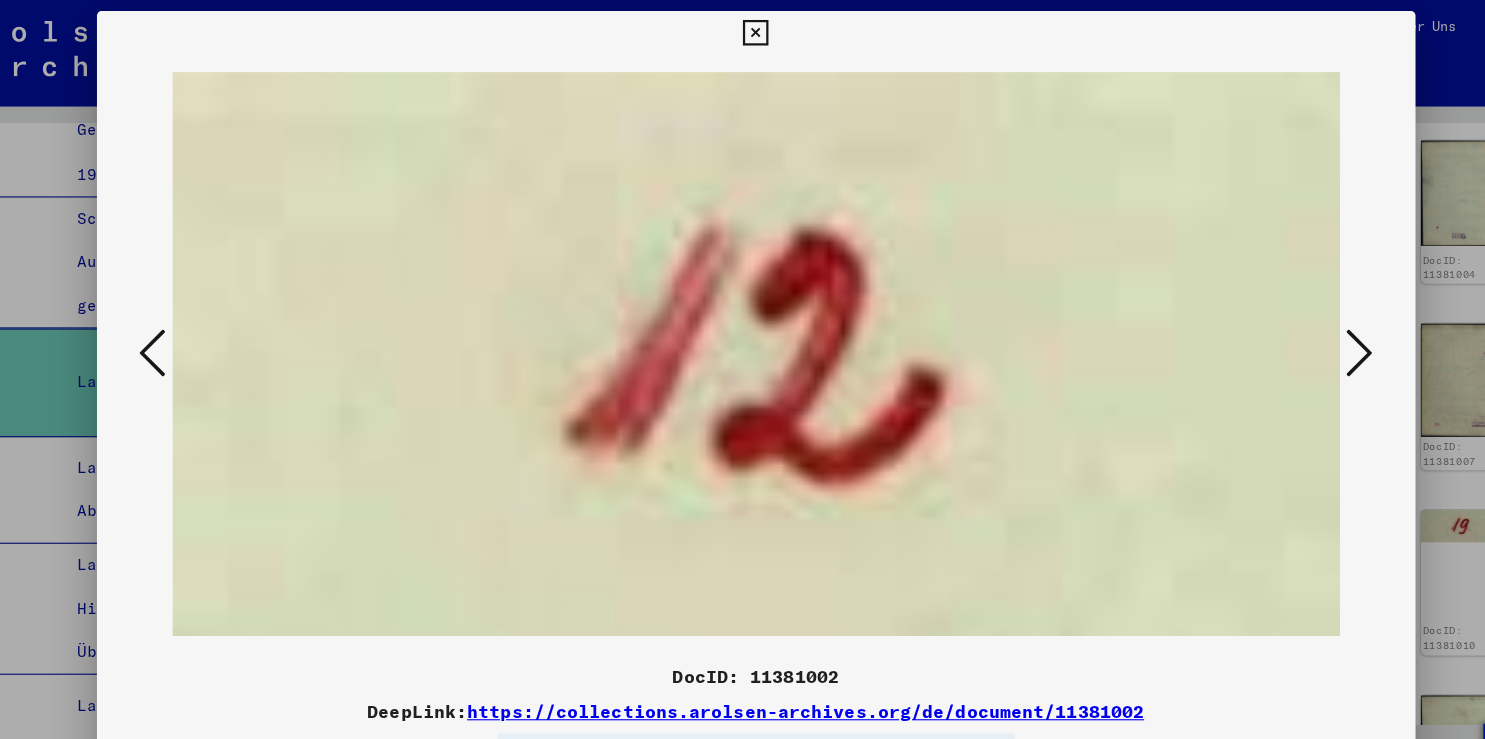 click at bounding box center [1287, 318] 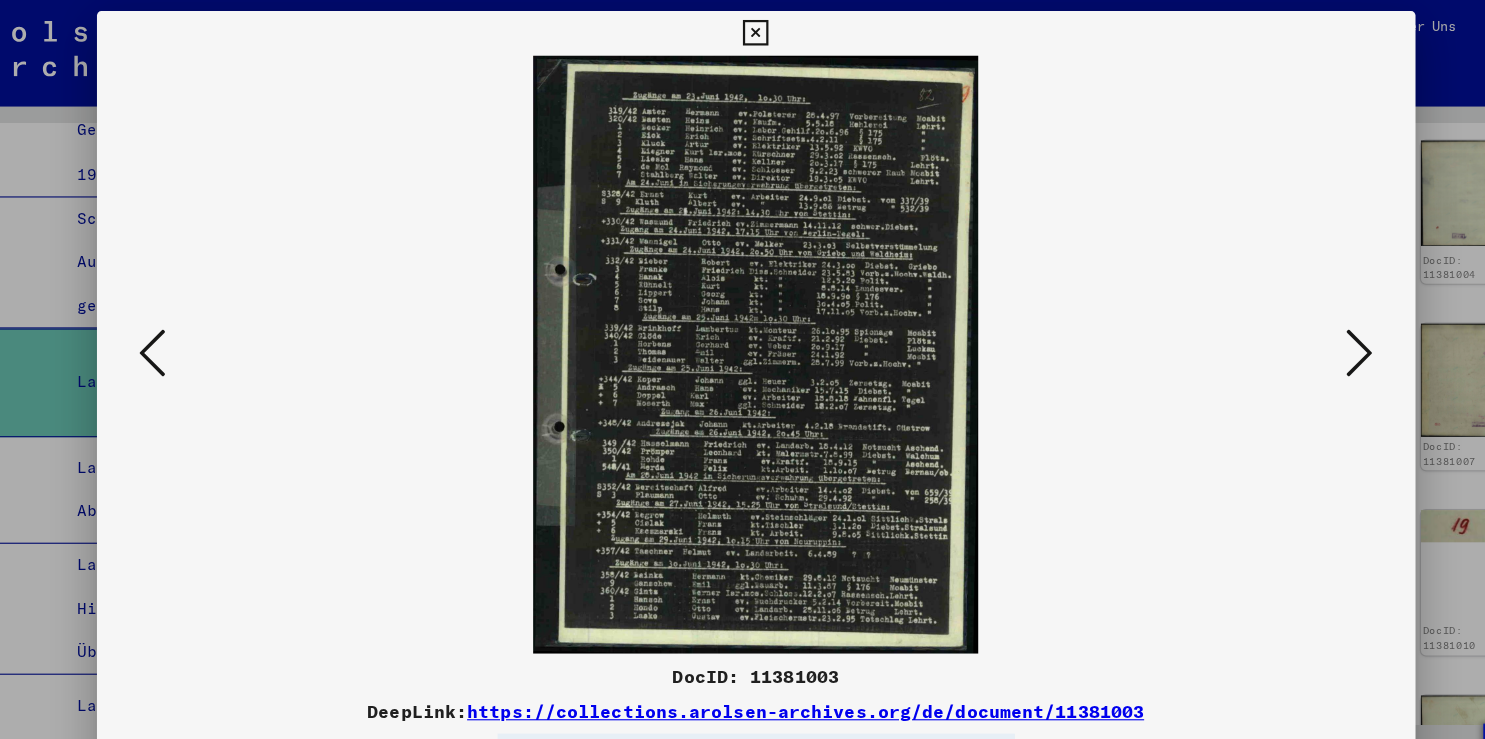 click at bounding box center [1287, 318] 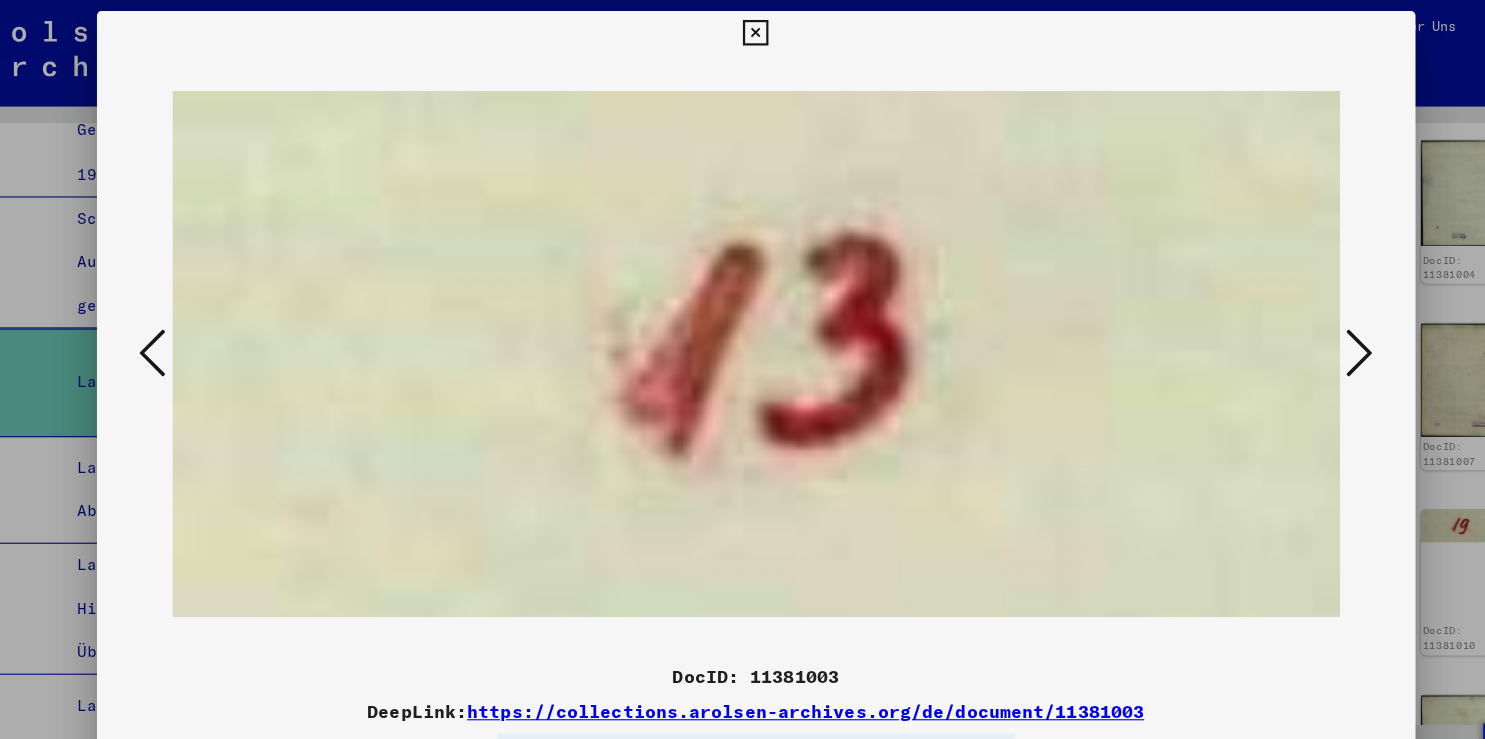 click at bounding box center (1287, 318) 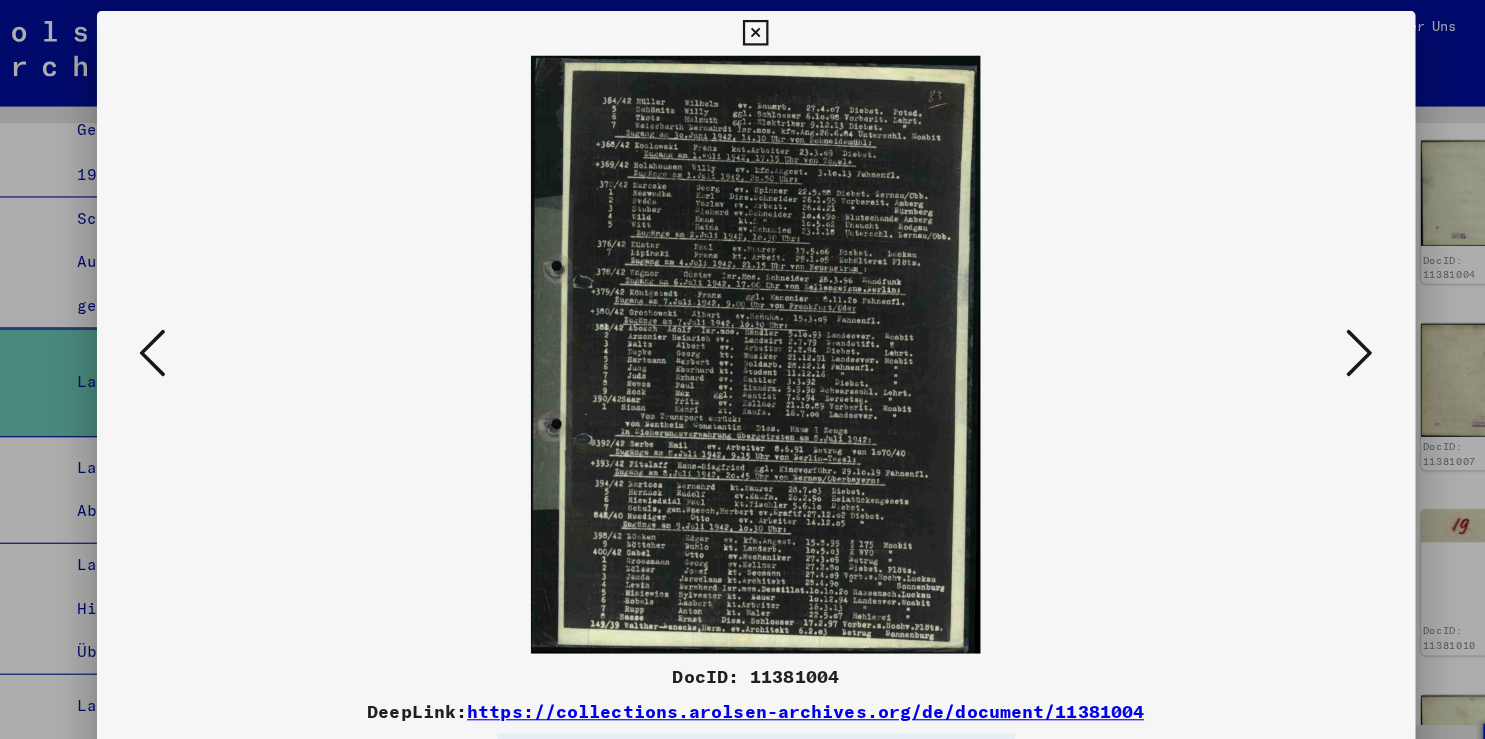 click at bounding box center [742, 30] 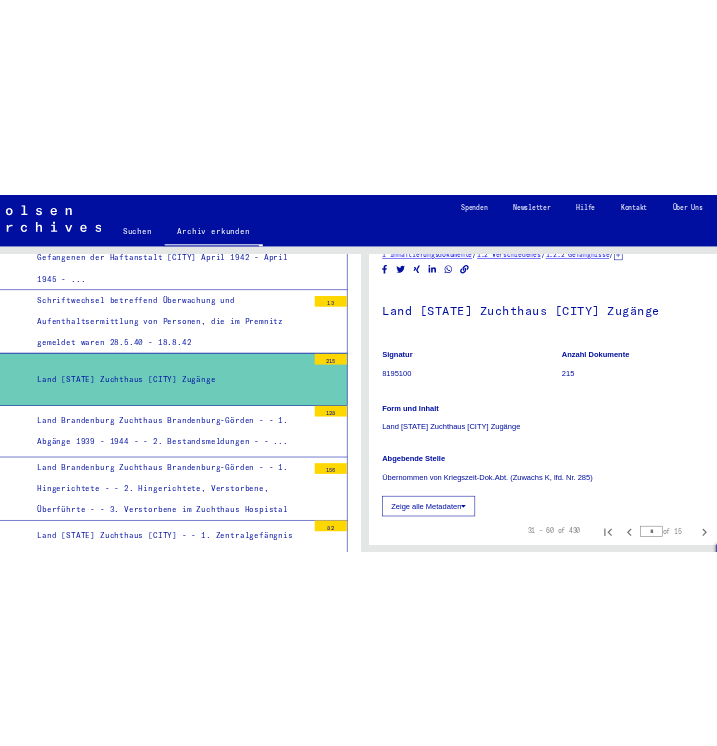 scroll, scrollTop: 0, scrollLeft: 0, axis: both 